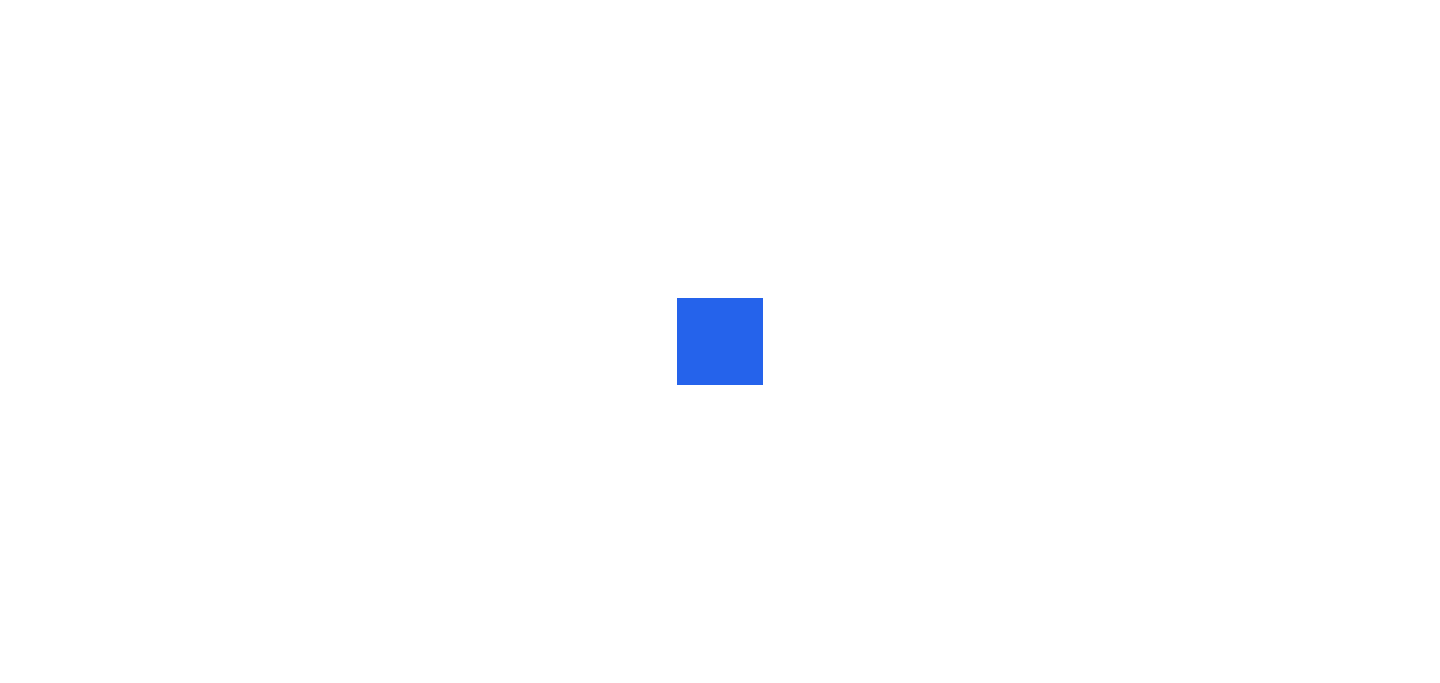 scroll, scrollTop: 0, scrollLeft: 0, axis: both 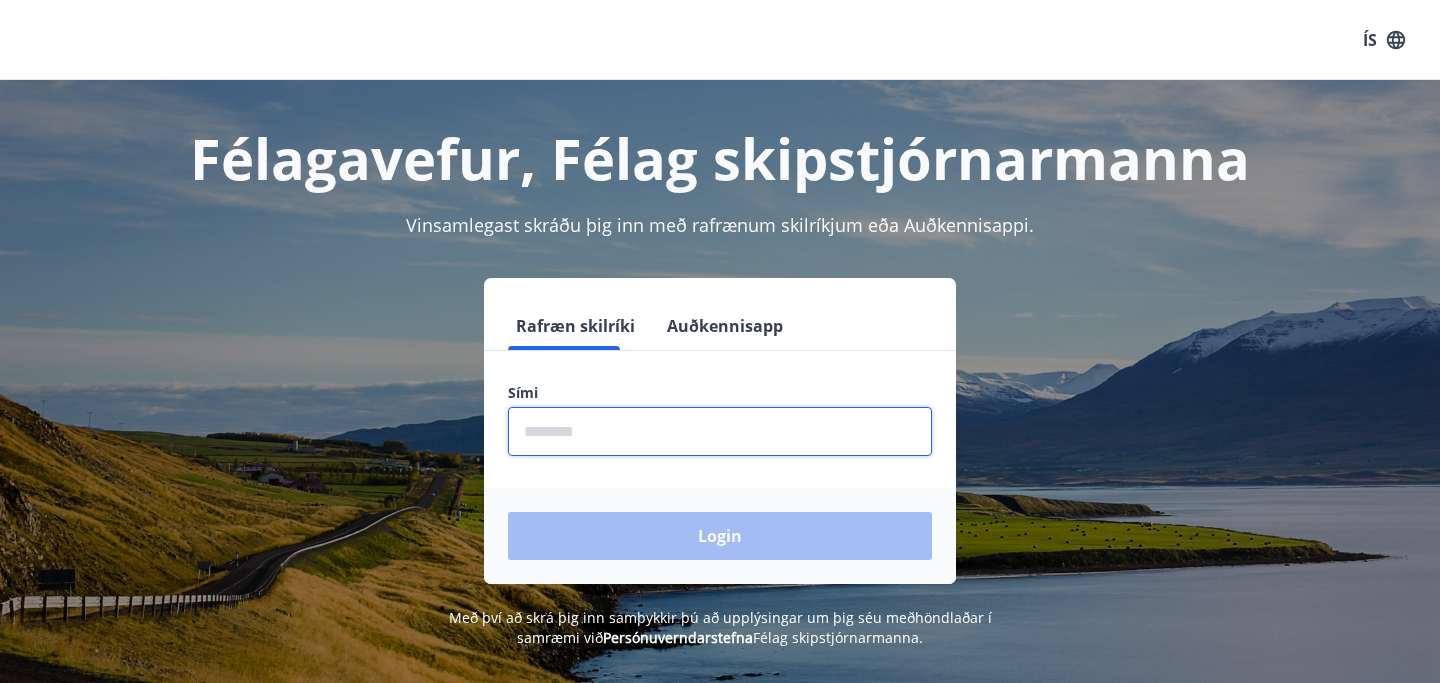 click at bounding box center [720, 431] 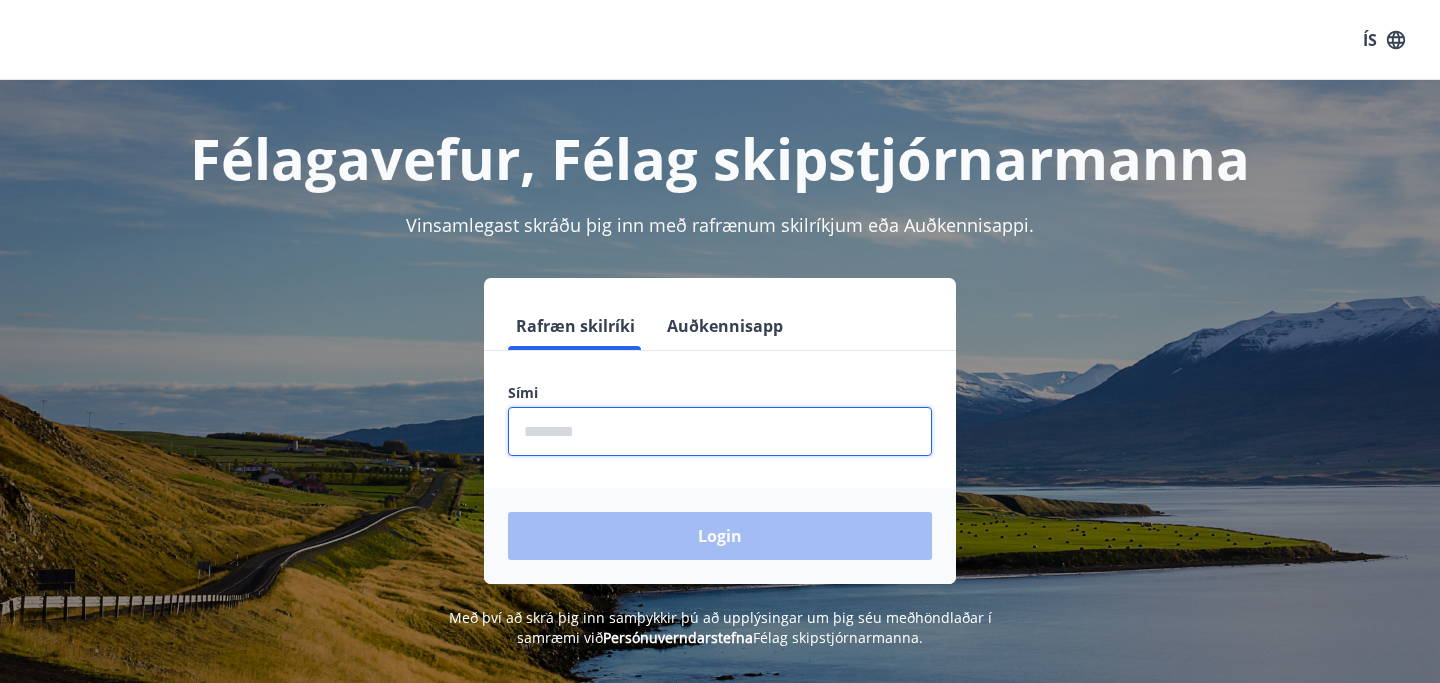 type on "********" 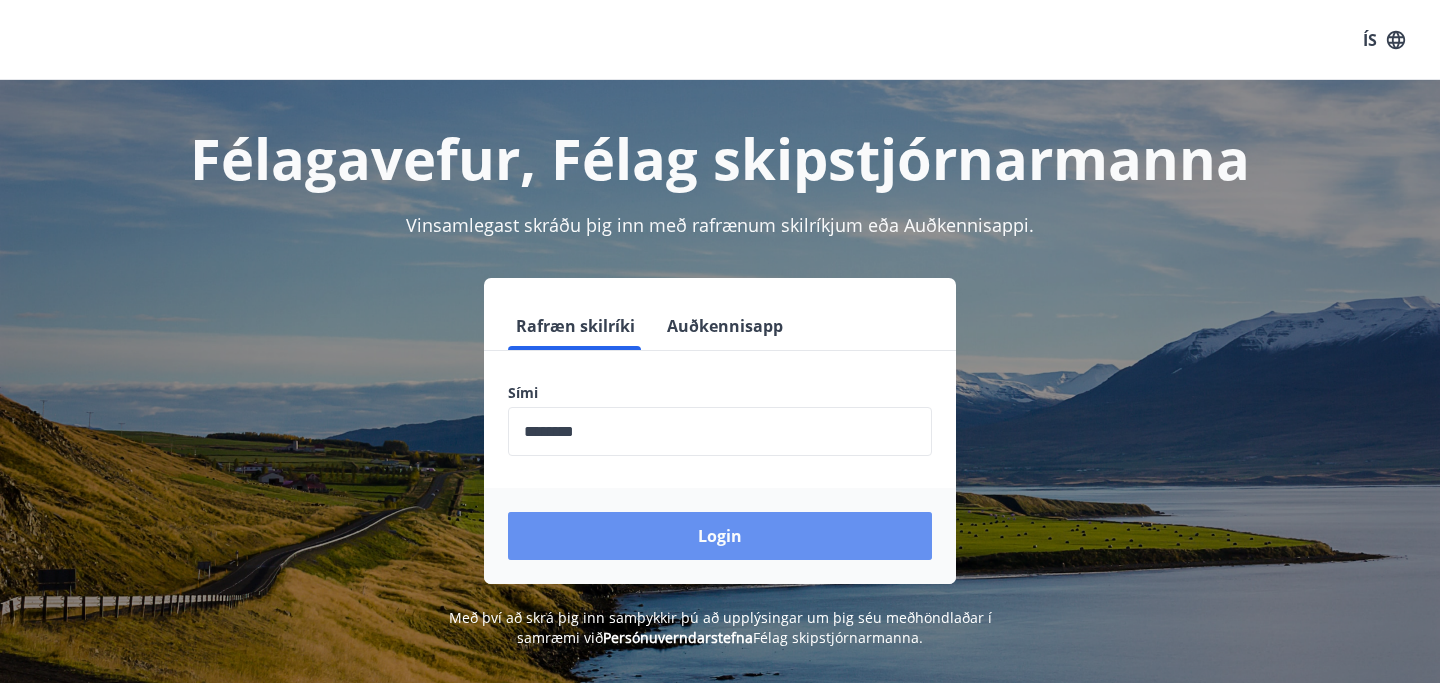 click on "Login" at bounding box center [720, 536] 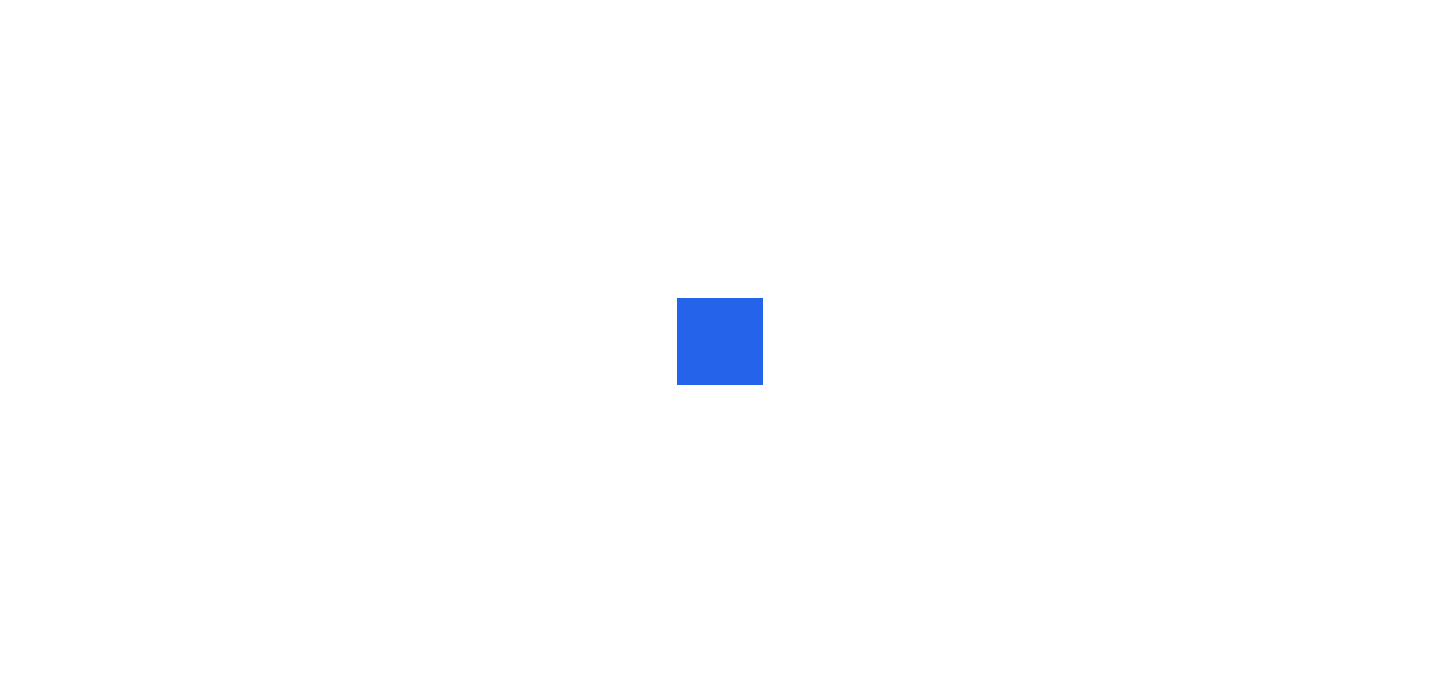 scroll, scrollTop: 0, scrollLeft: 0, axis: both 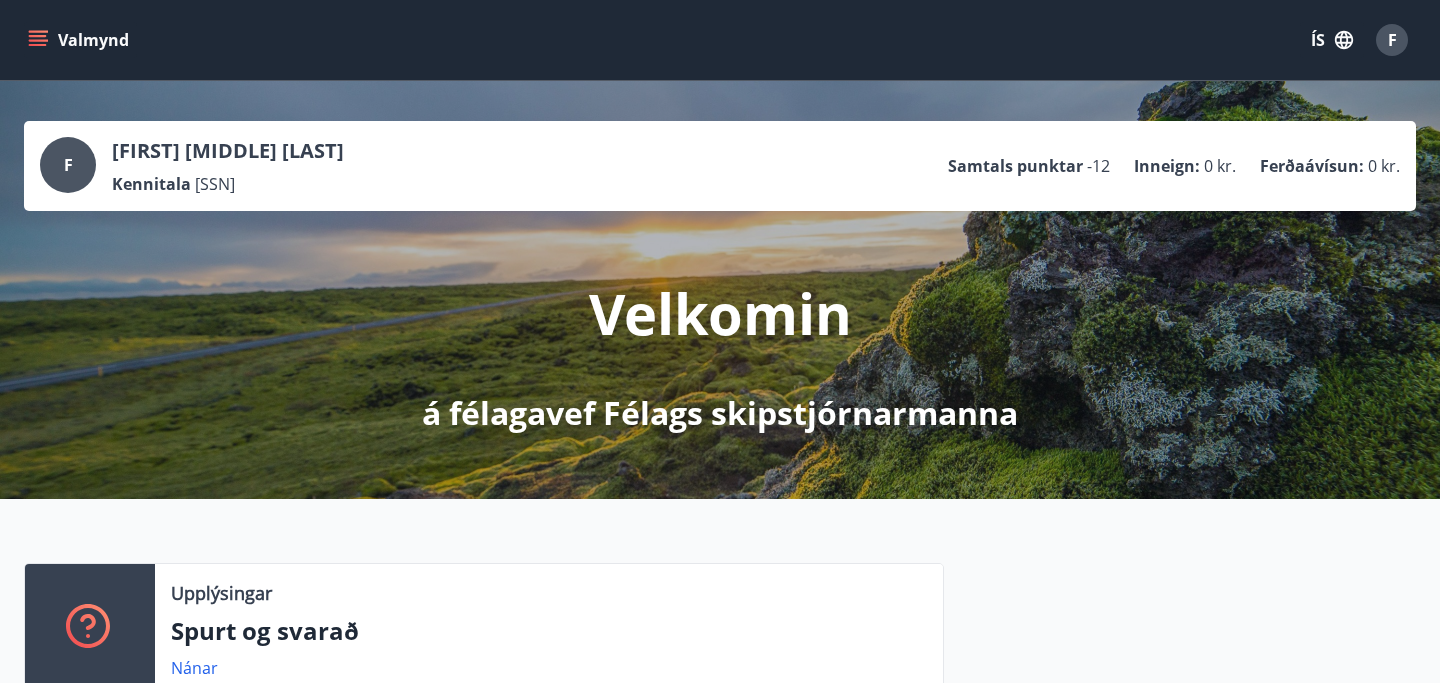 click on "F" at bounding box center (68, 165) 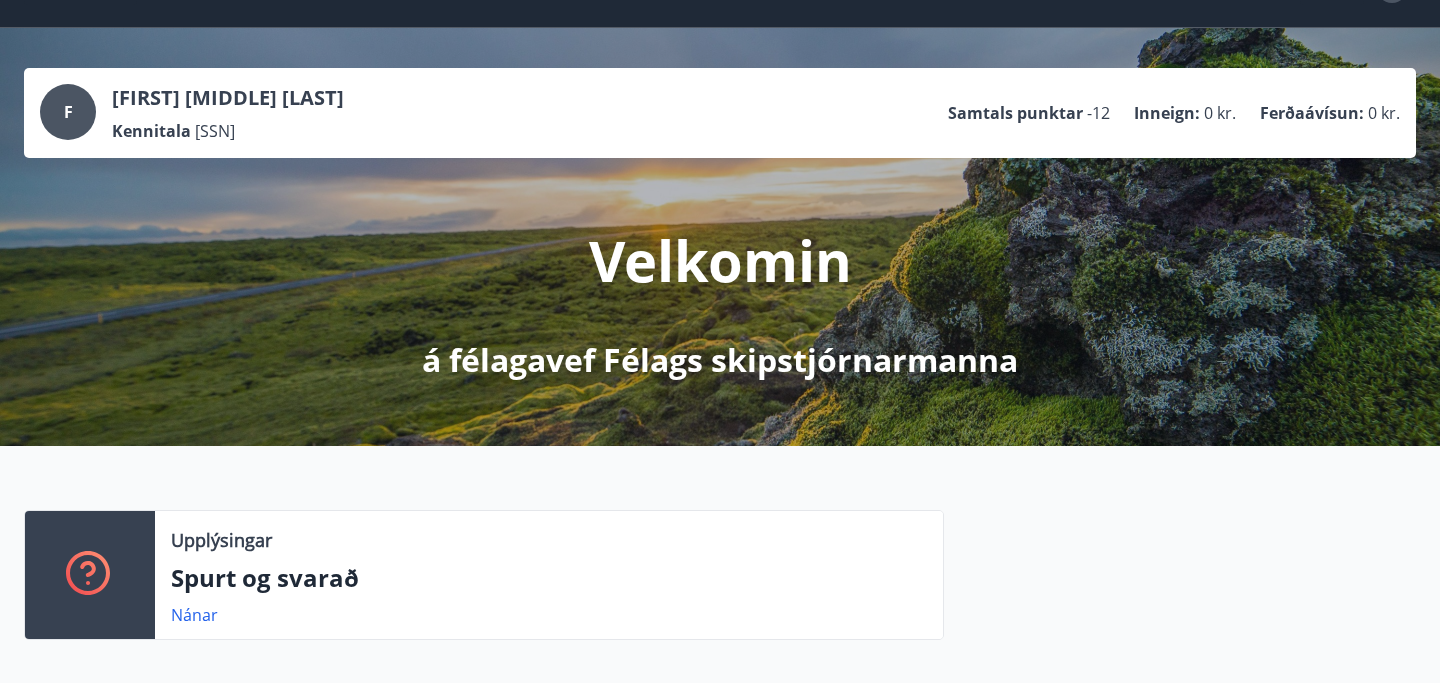 scroll, scrollTop: 7, scrollLeft: 0, axis: vertical 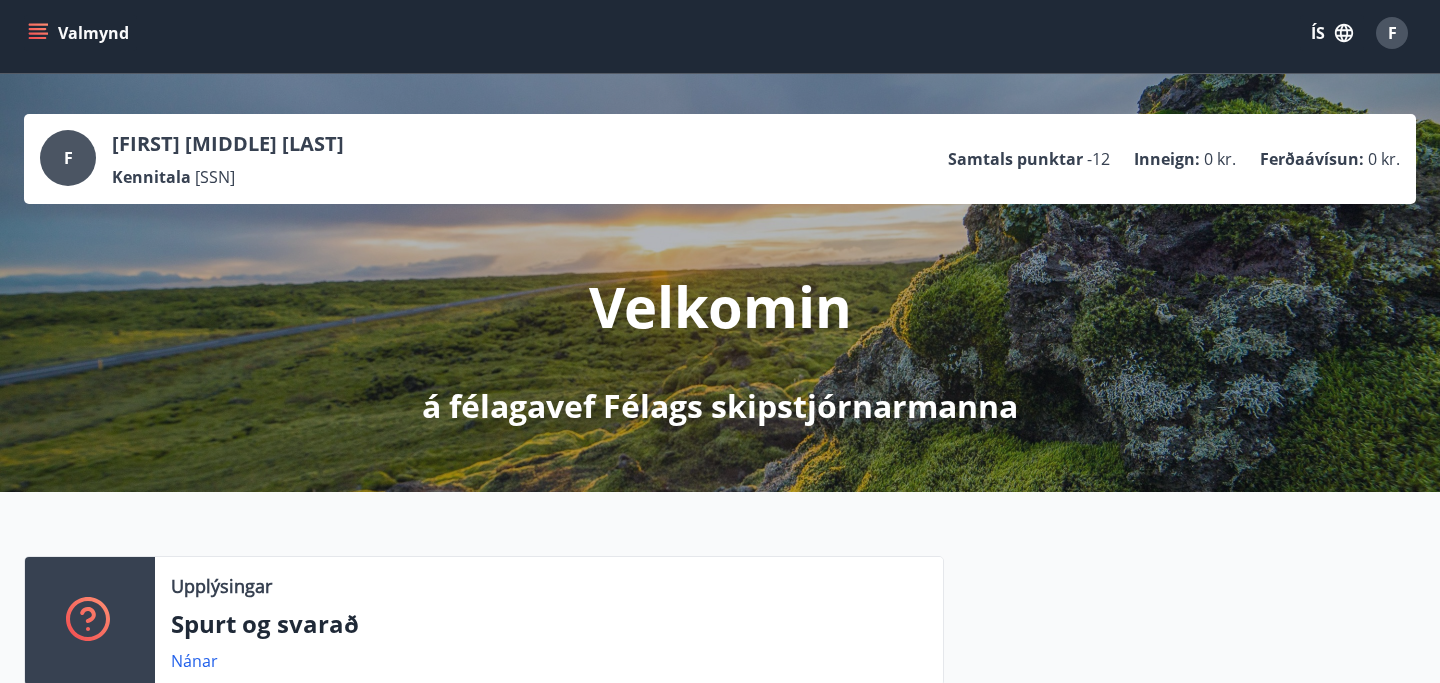 click 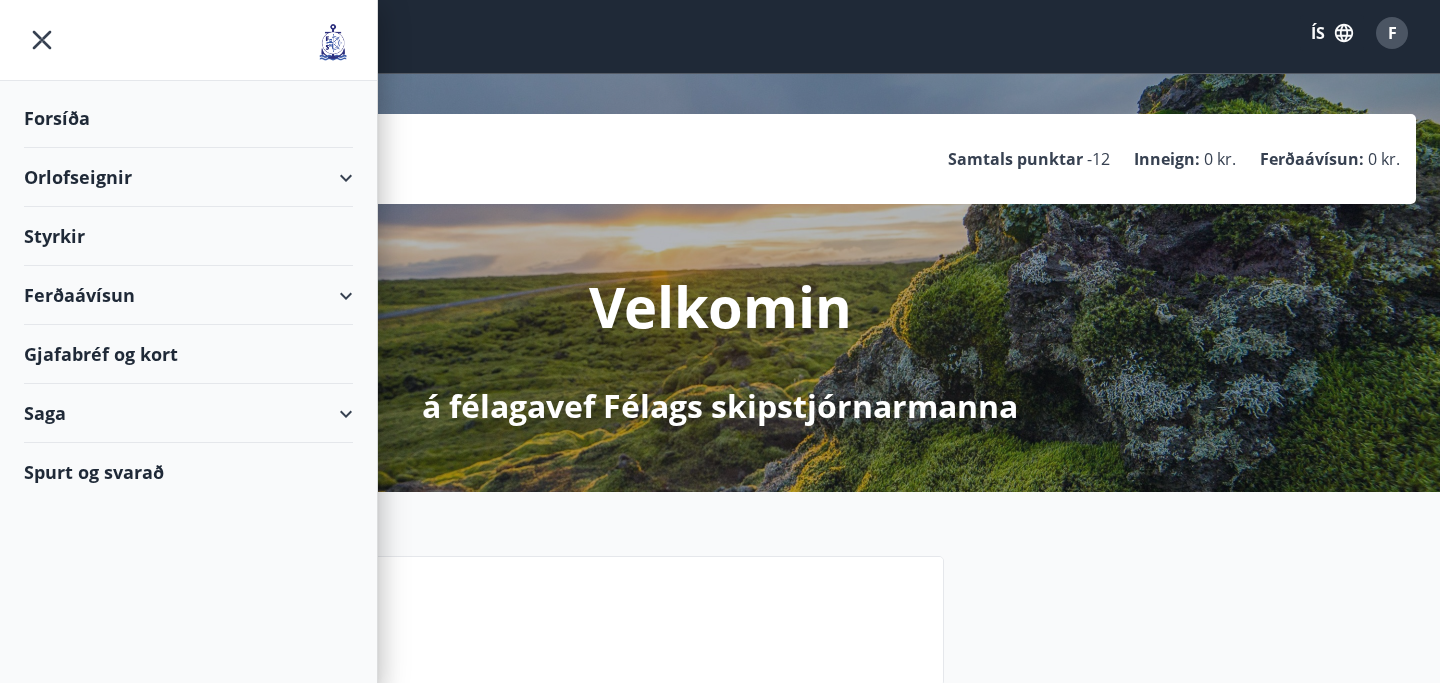 click on "Orlofseignir" at bounding box center (188, 177) 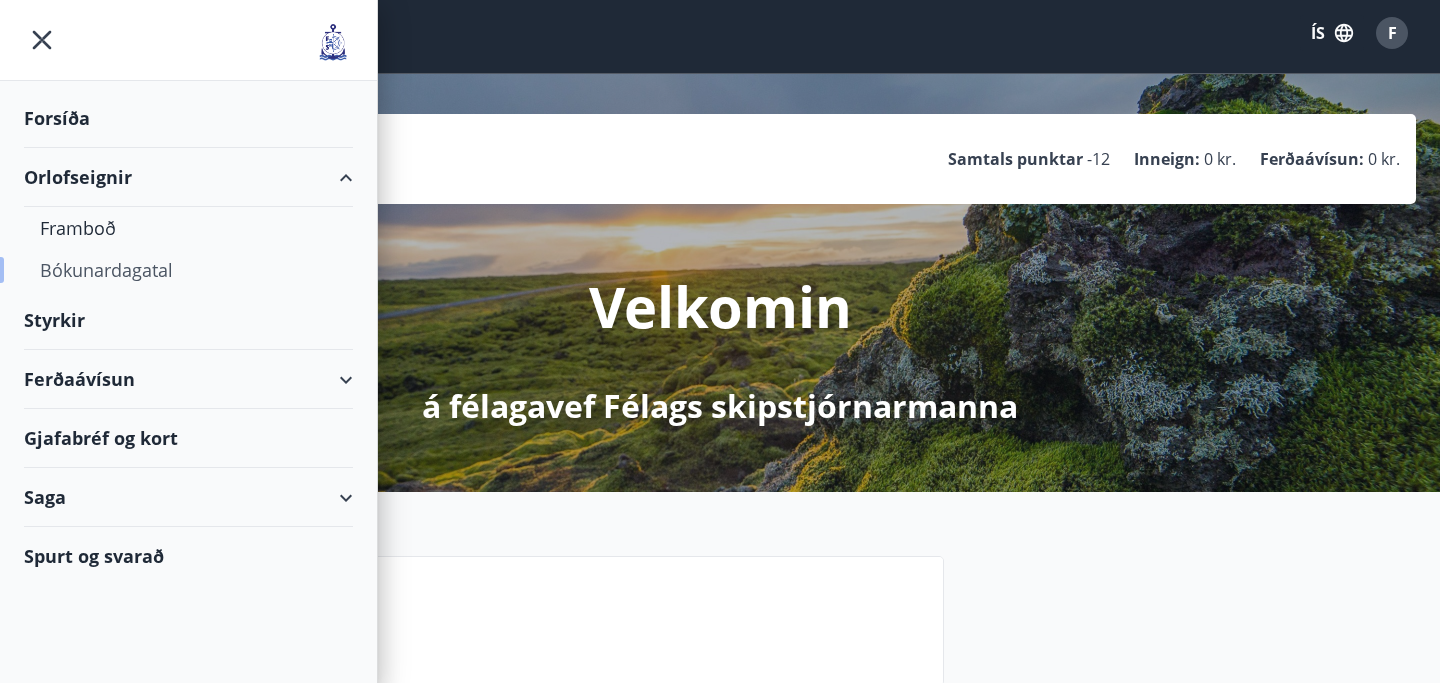 click on "Bókunardagatal" at bounding box center [188, 270] 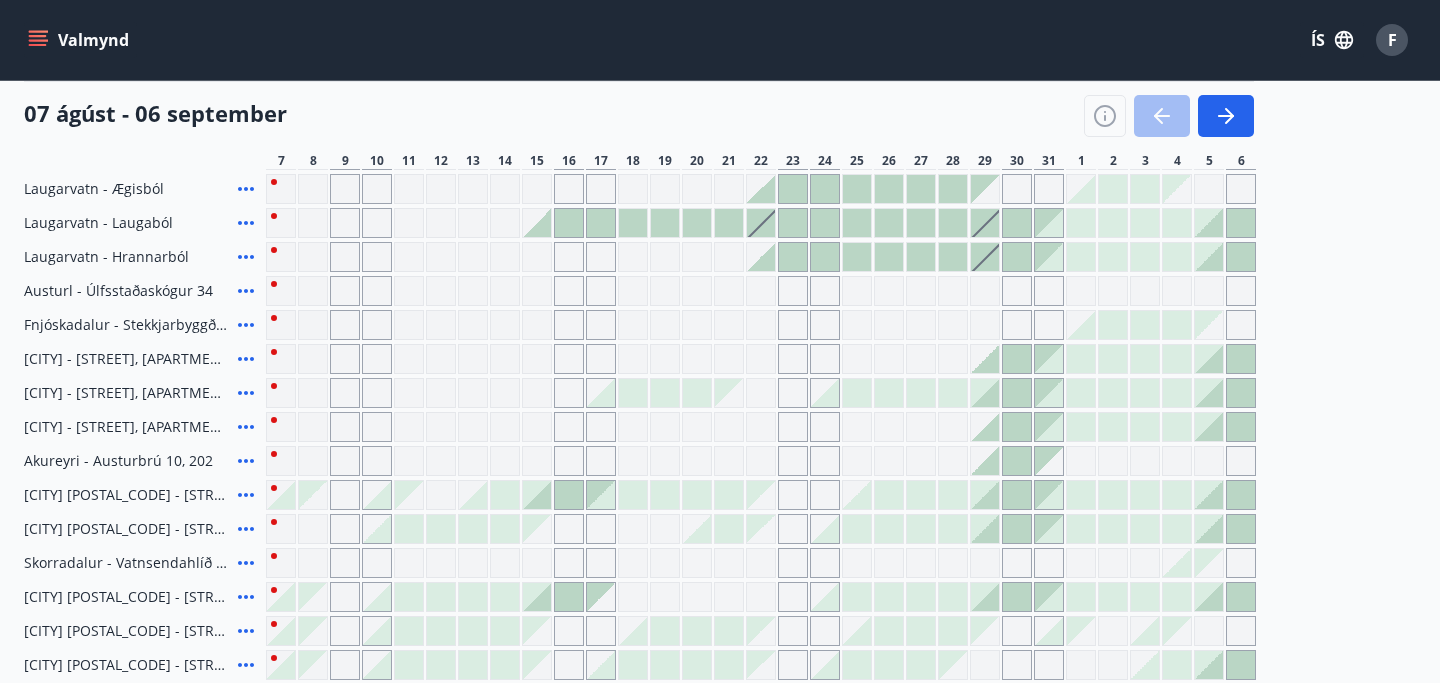 scroll, scrollTop: 262, scrollLeft: 0, axis: vertical 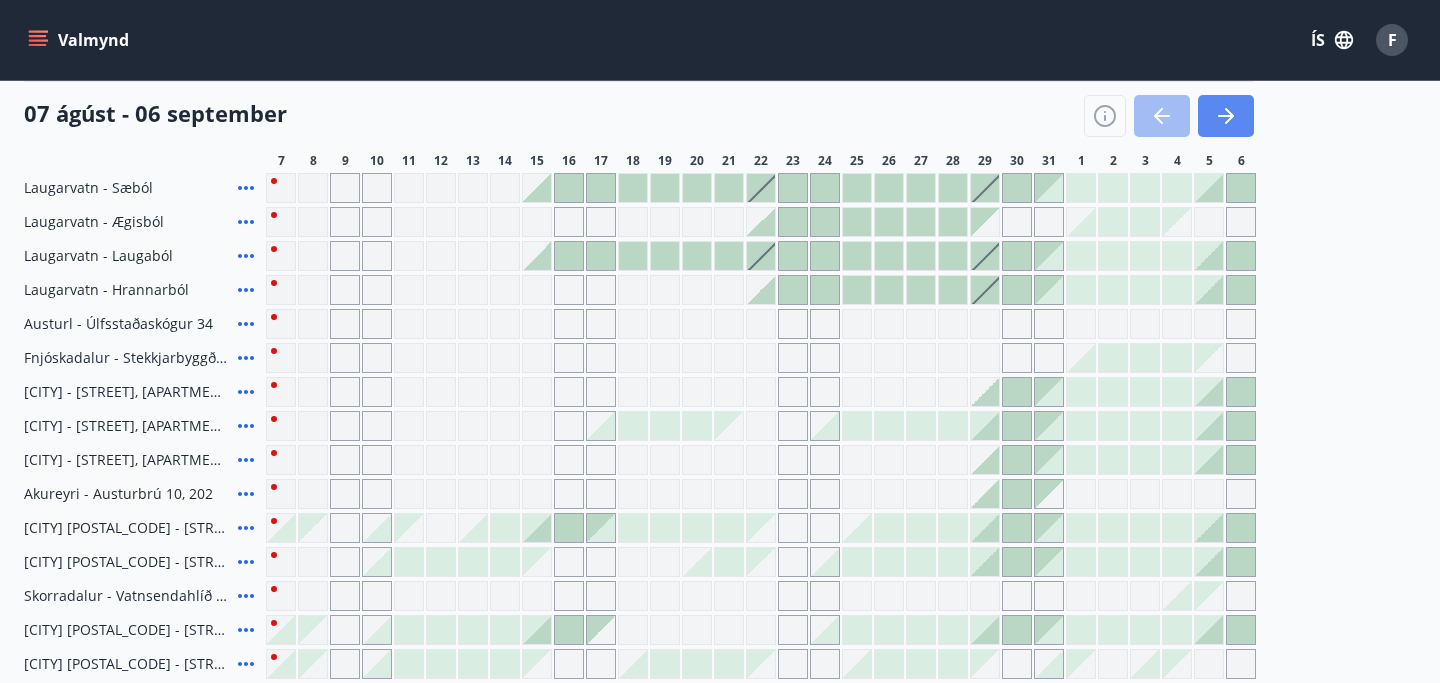 click 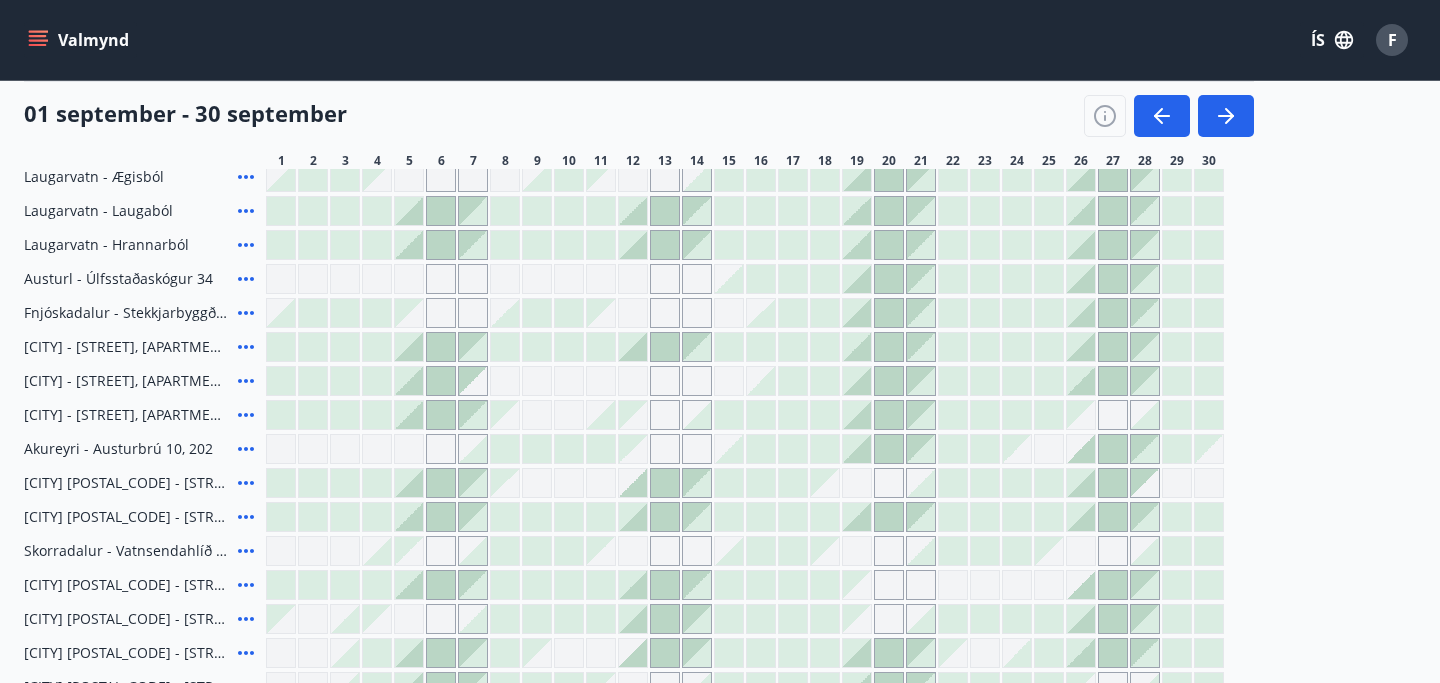 scroll, scrollTop: 318, scrollLeft: 0, axis: vertical 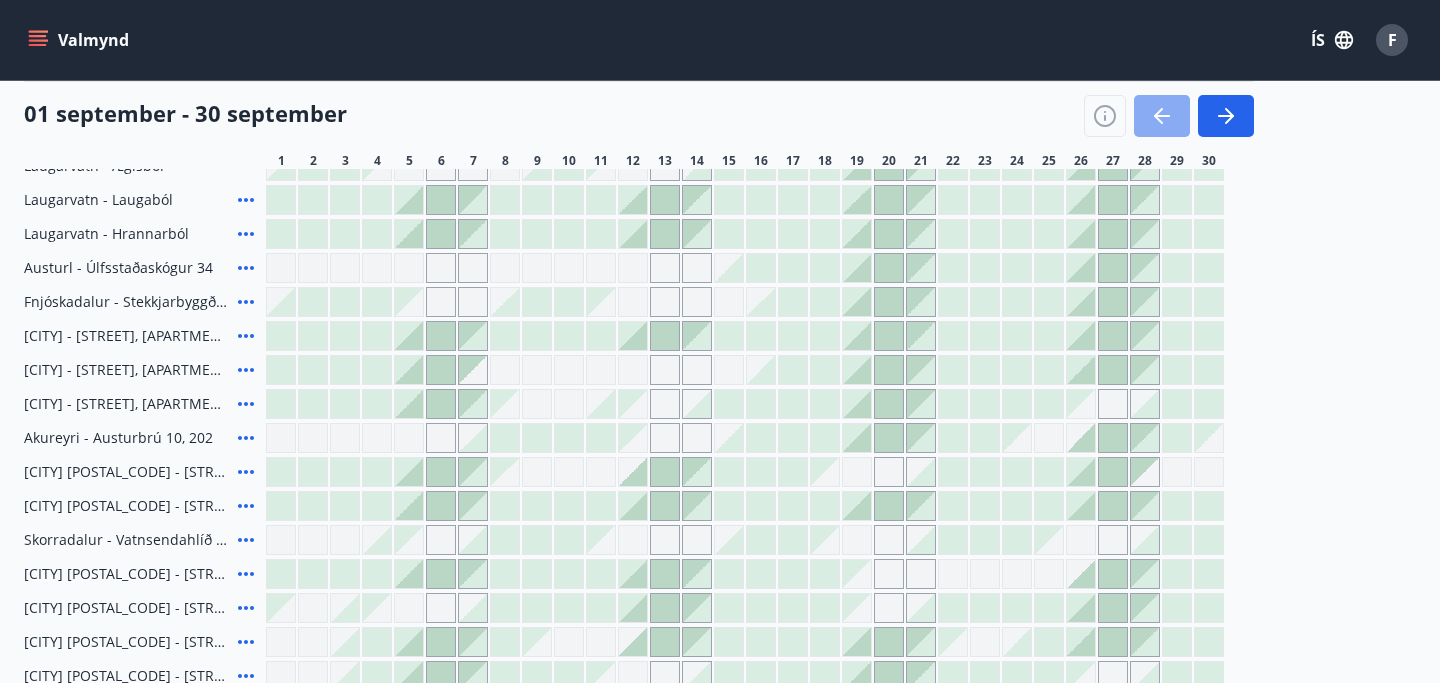 click 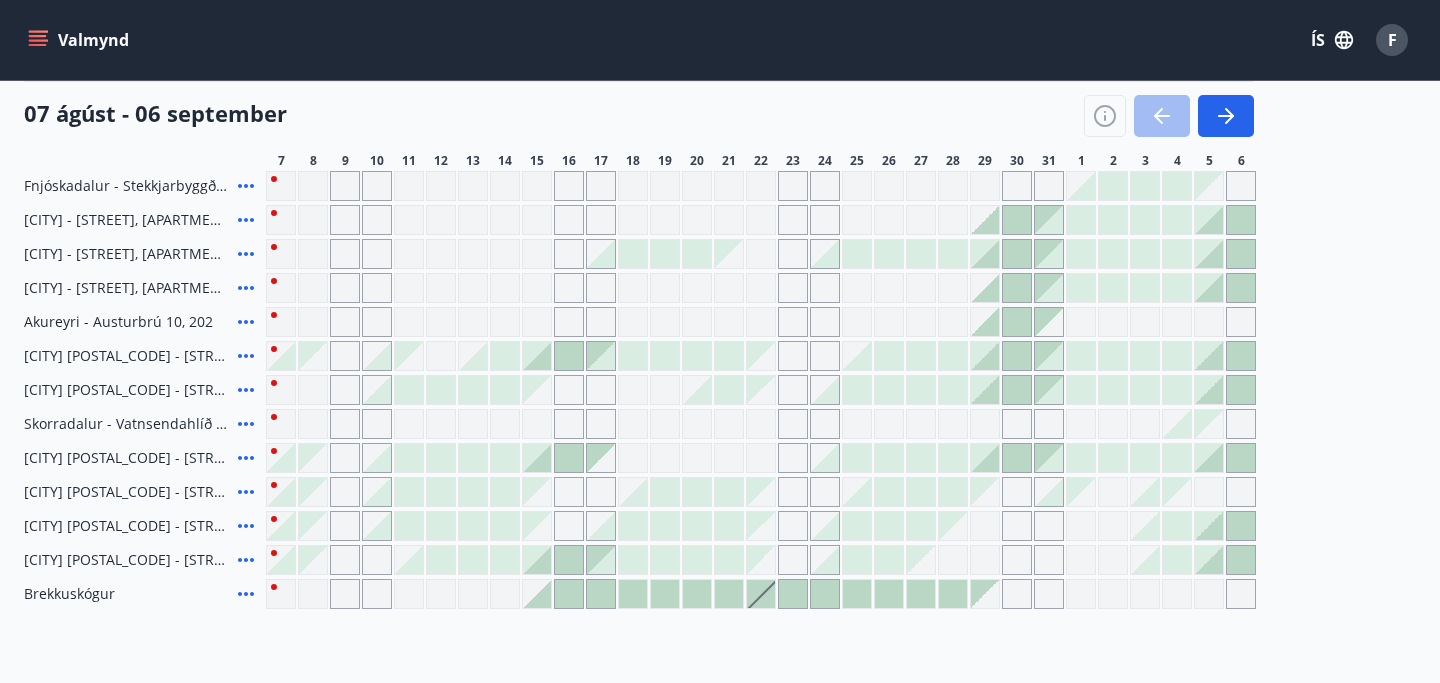 scroll, scrollTop: 433, scrollLeft: 0, axis: vertical 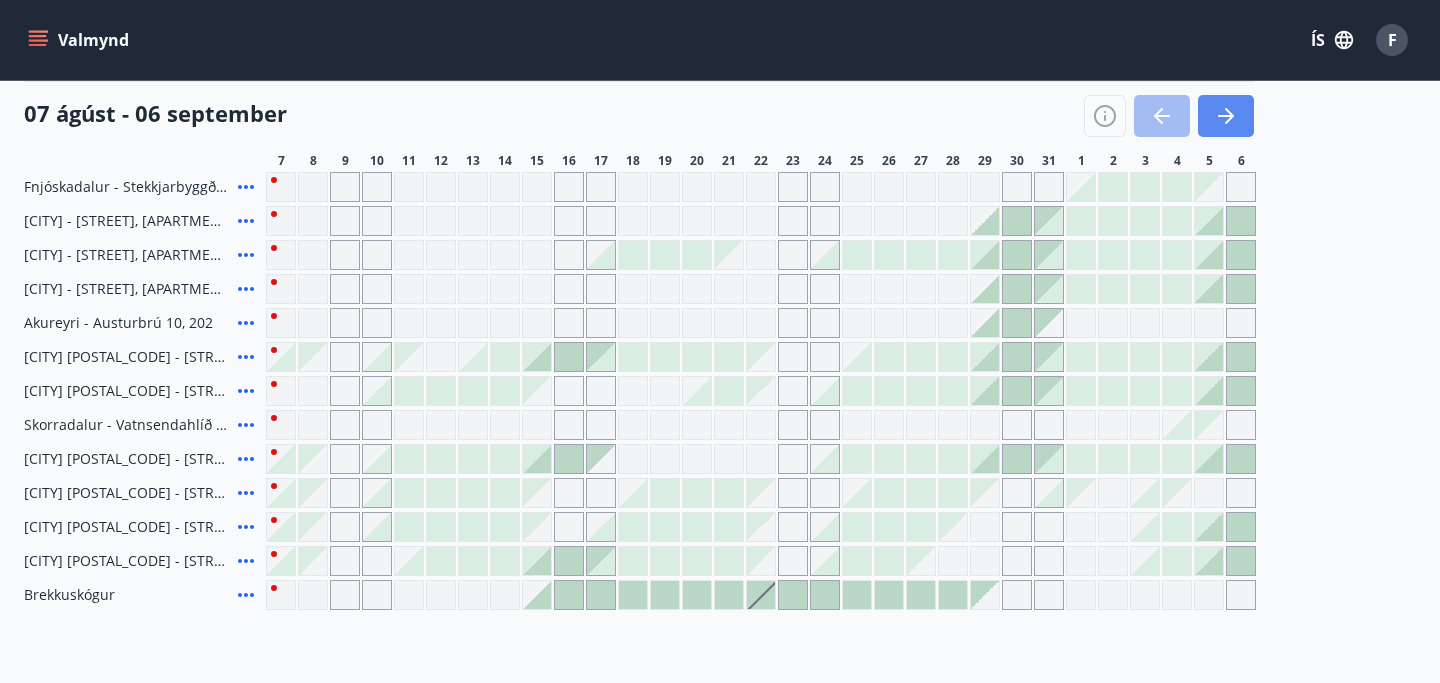 click 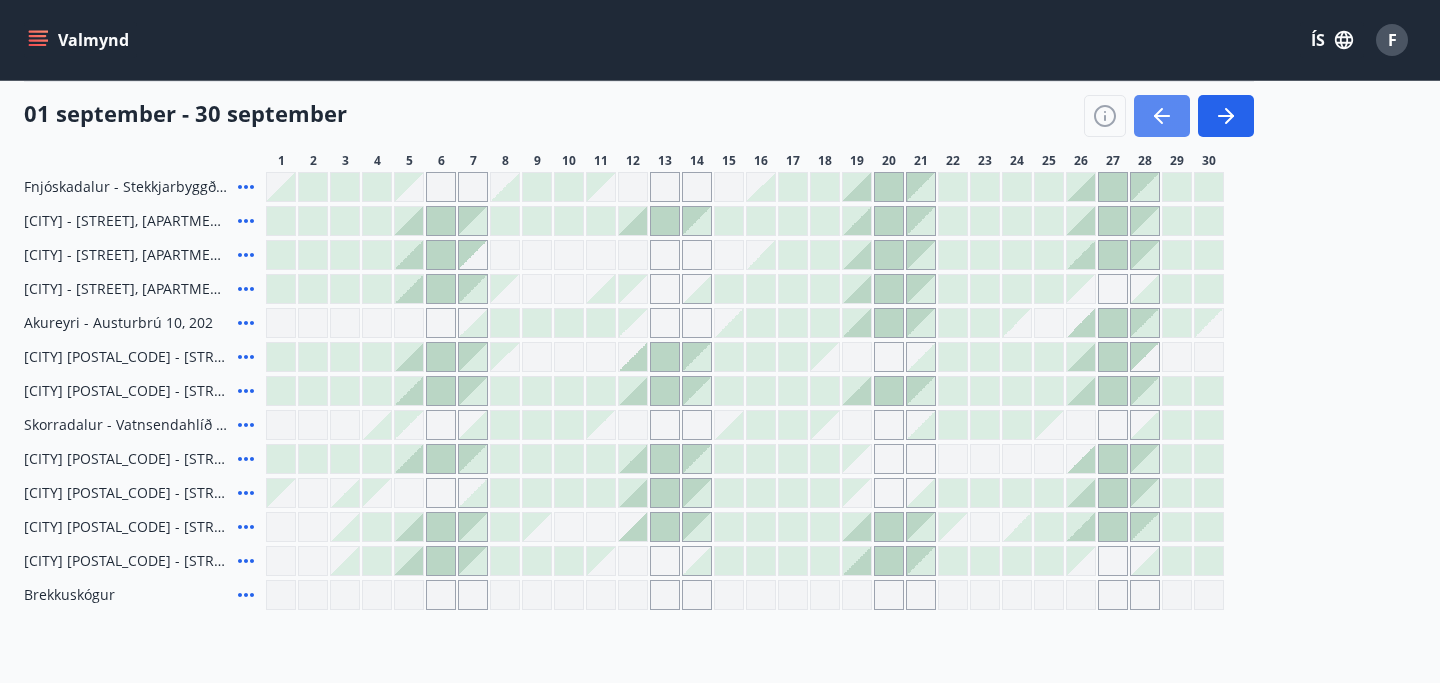 click 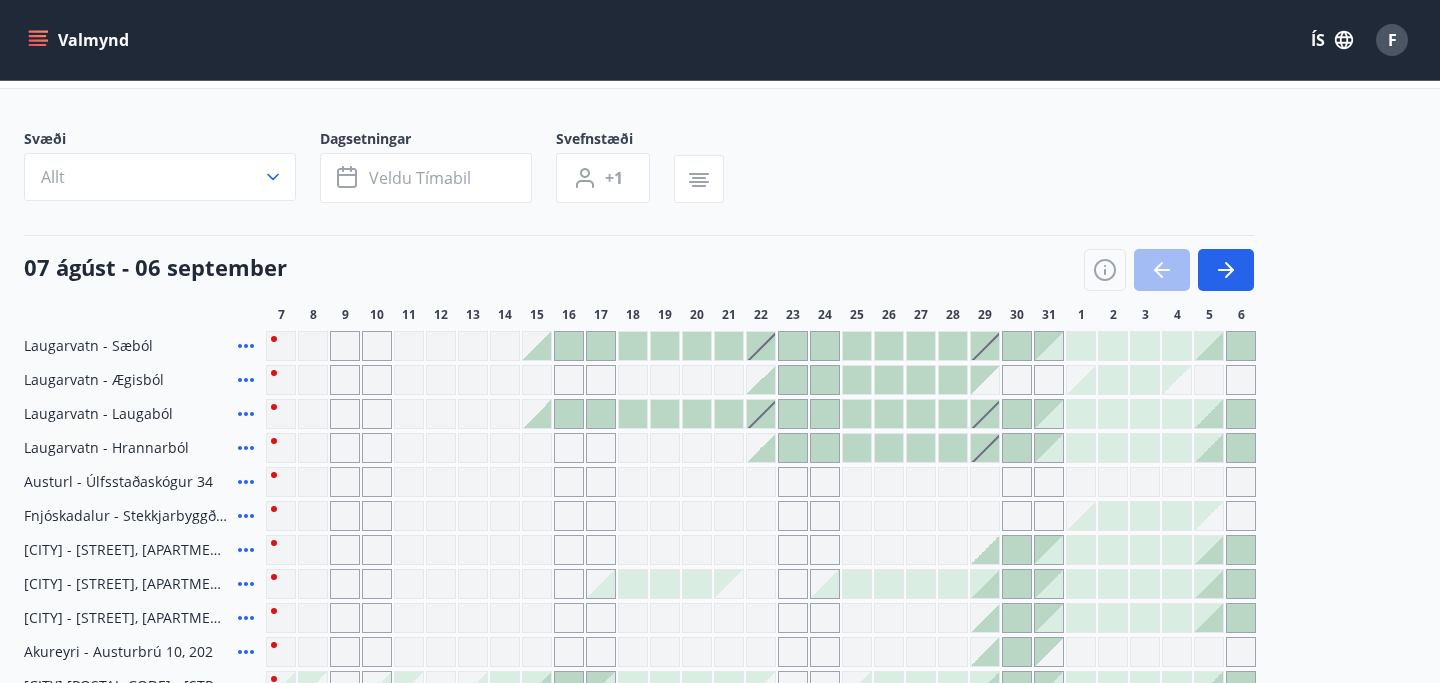 scroll, scrollTop: 0, scrollLeft: 0, axis: both 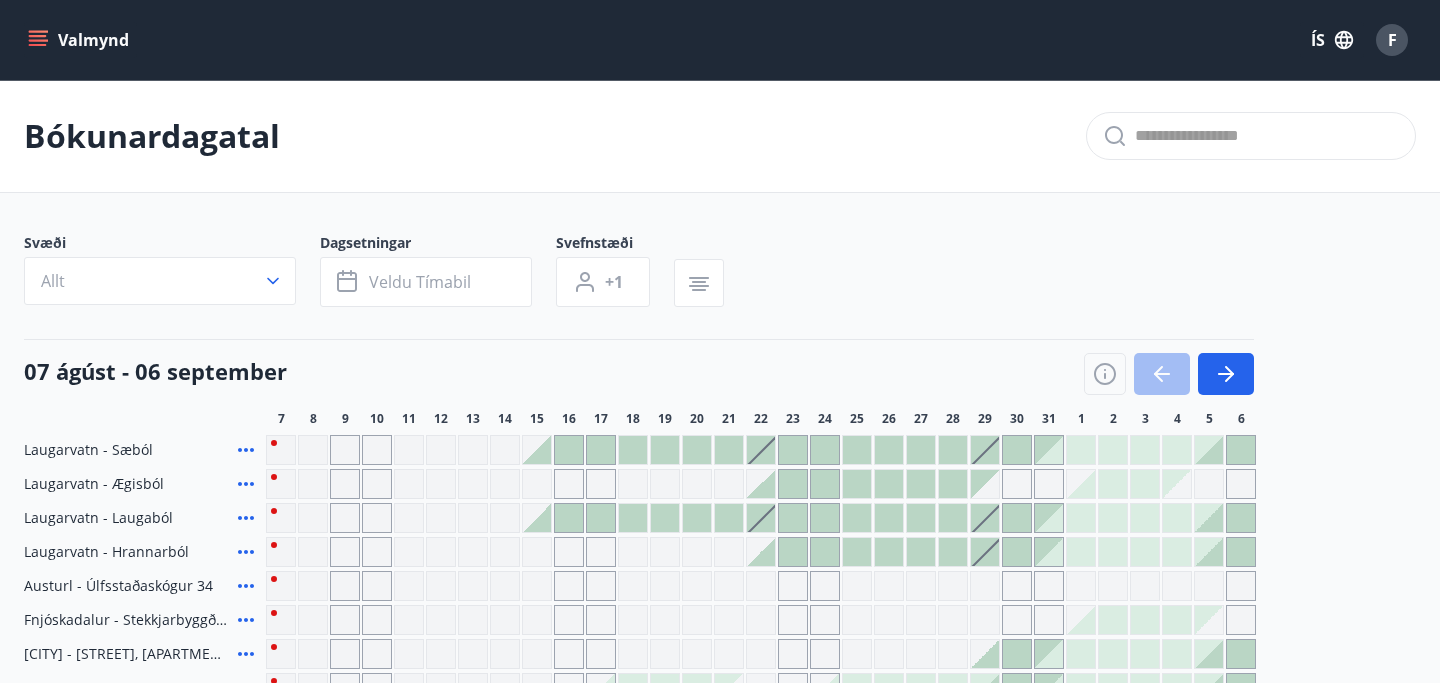 click 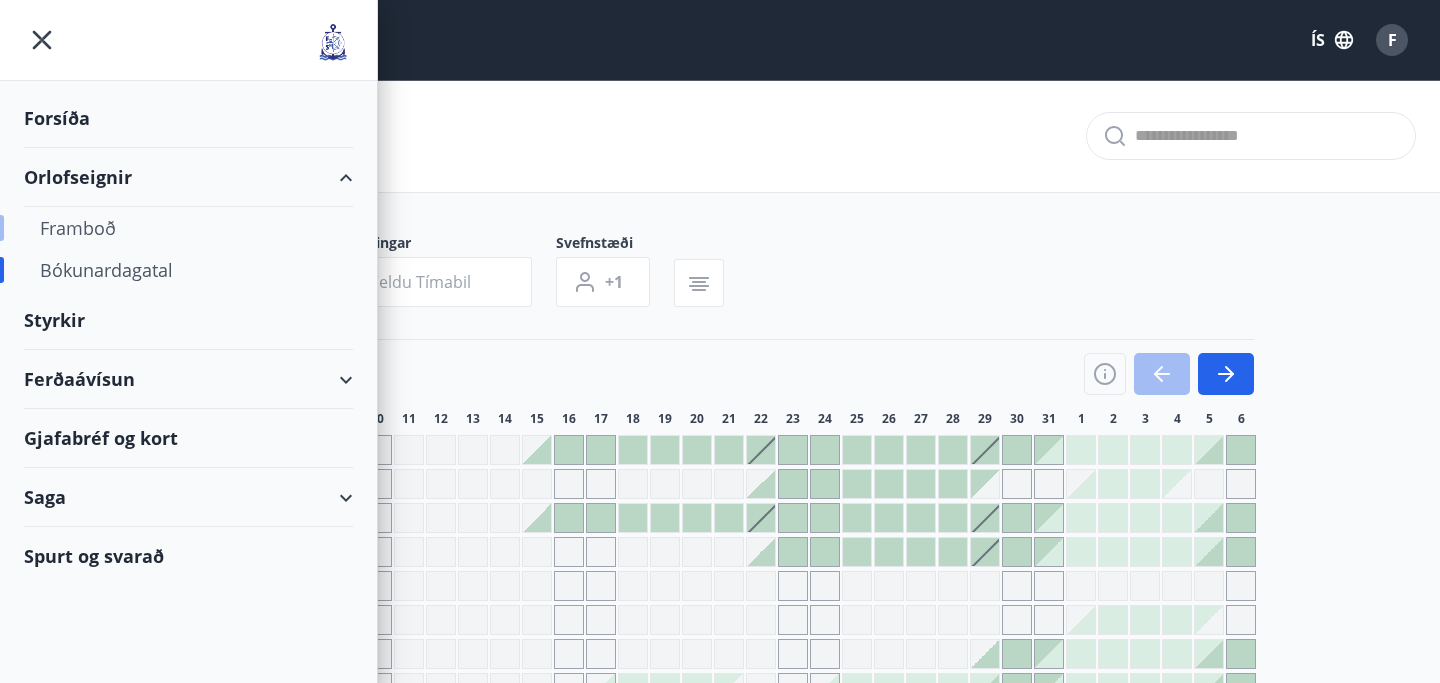 click on "Framboð" at bounding box center (188, 228) 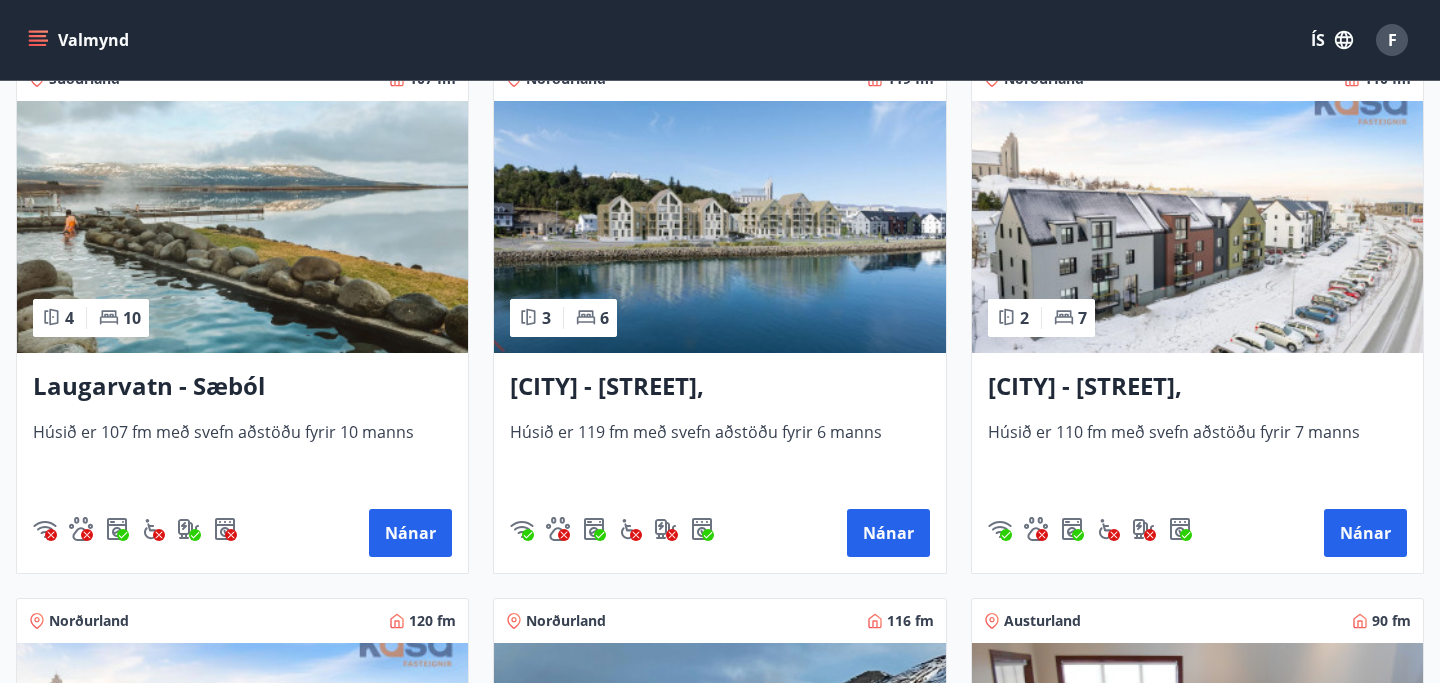 scroll, scrollTop: 2032, scrollLeft: 0, axis: vertical 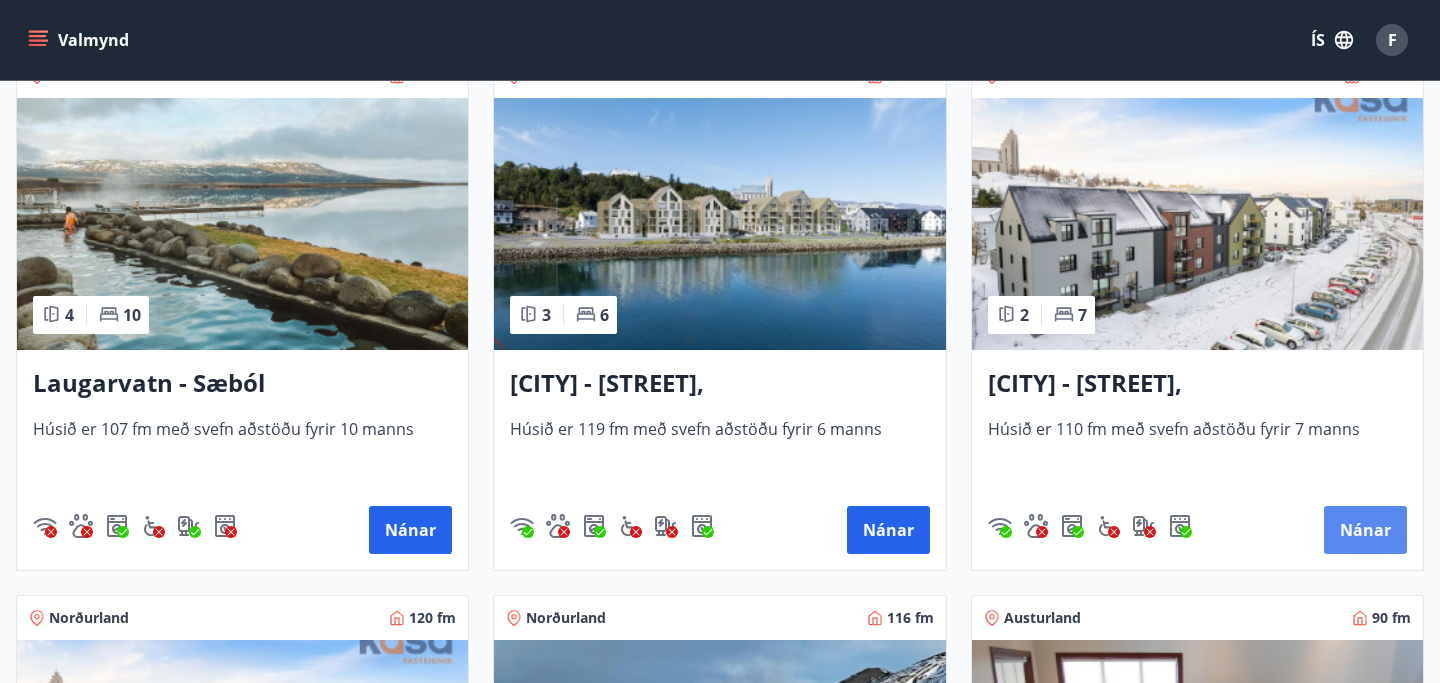 click on "Nánar" at bounding box center [1365, 530] 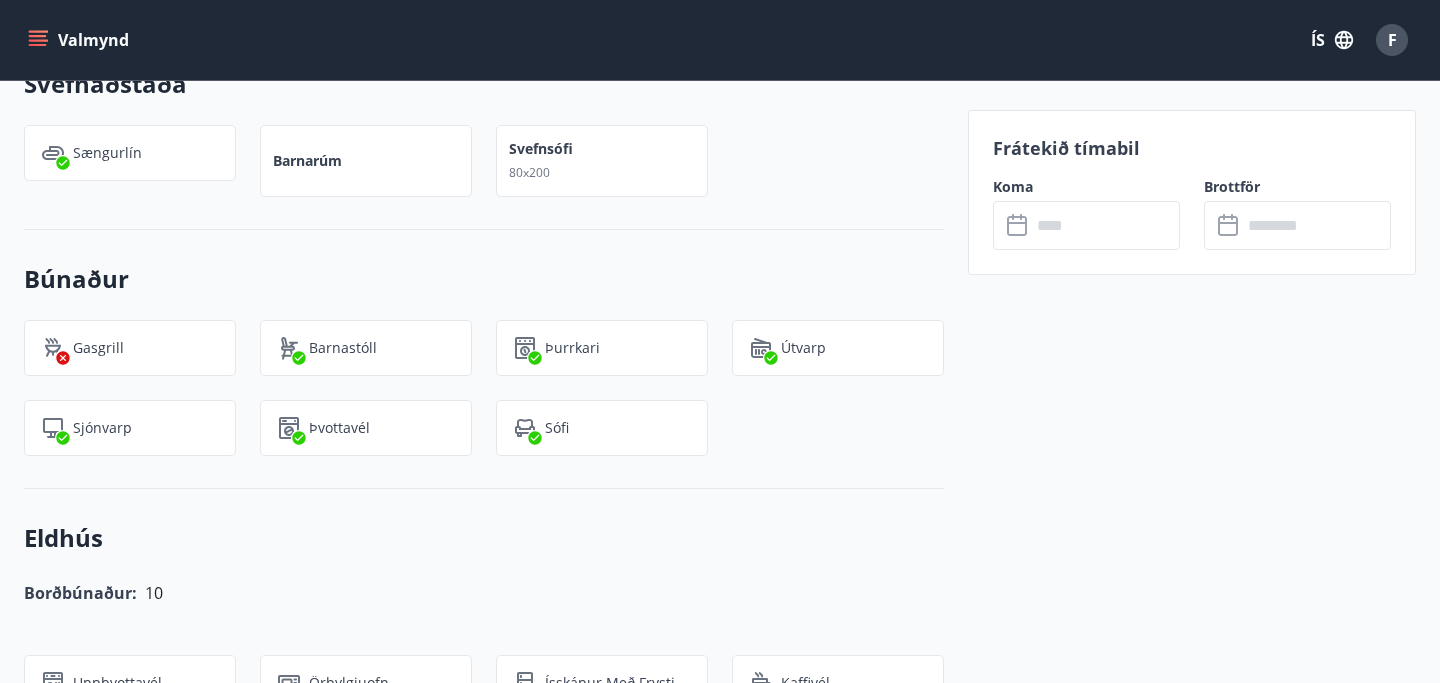 scroll, scrollTop: 1475, scrollLeft: 0, axis: vertical 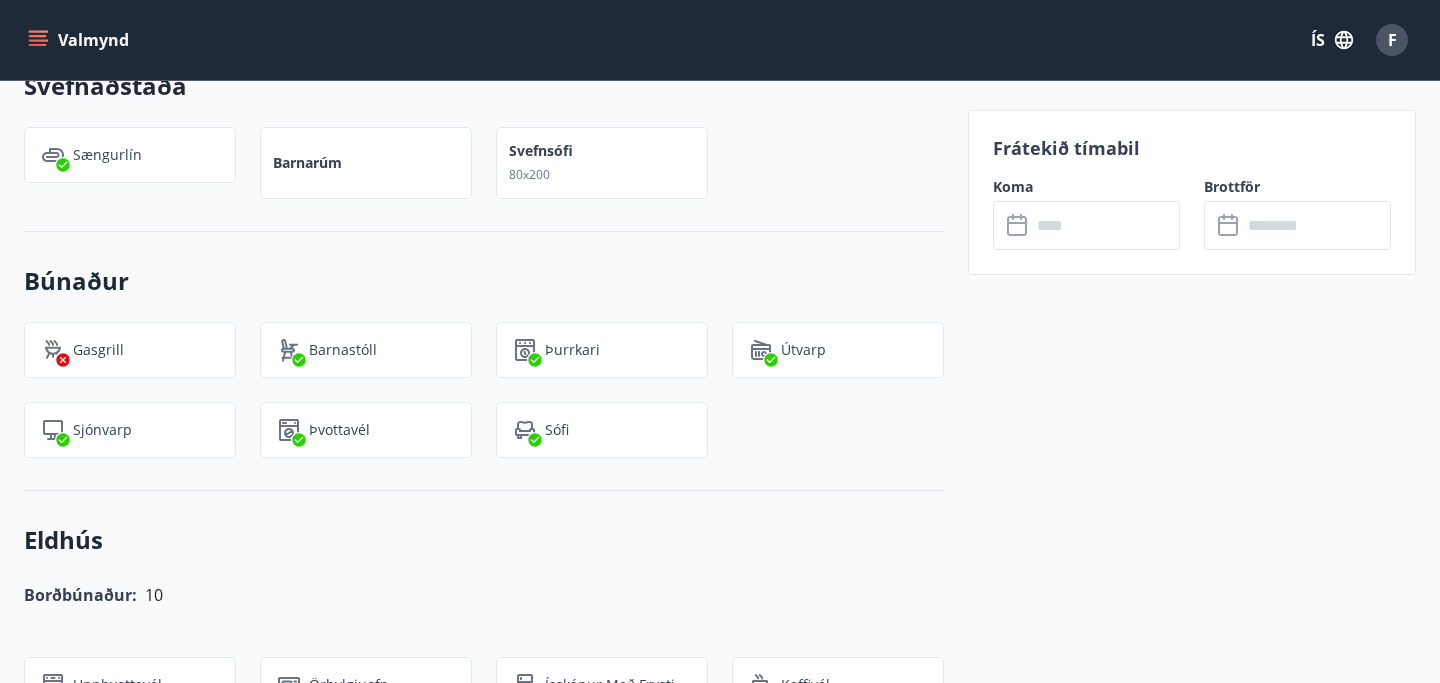 click 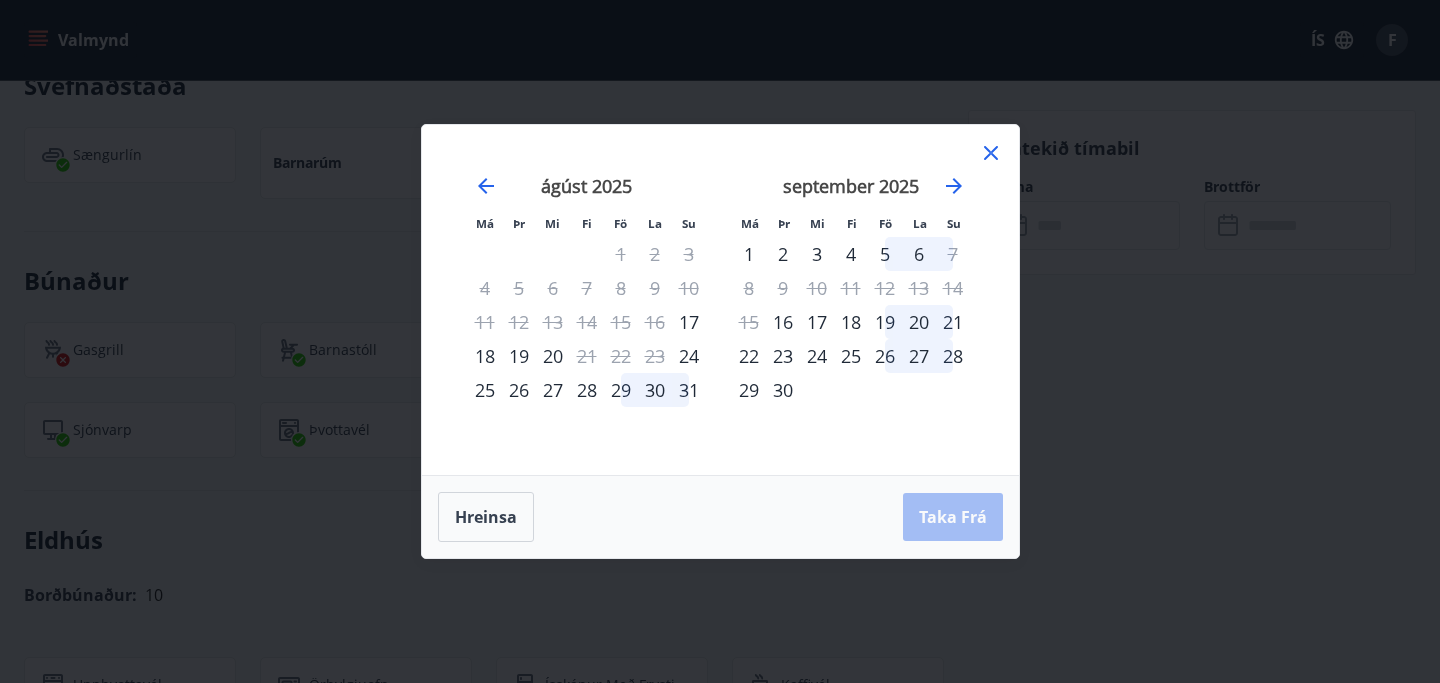 click 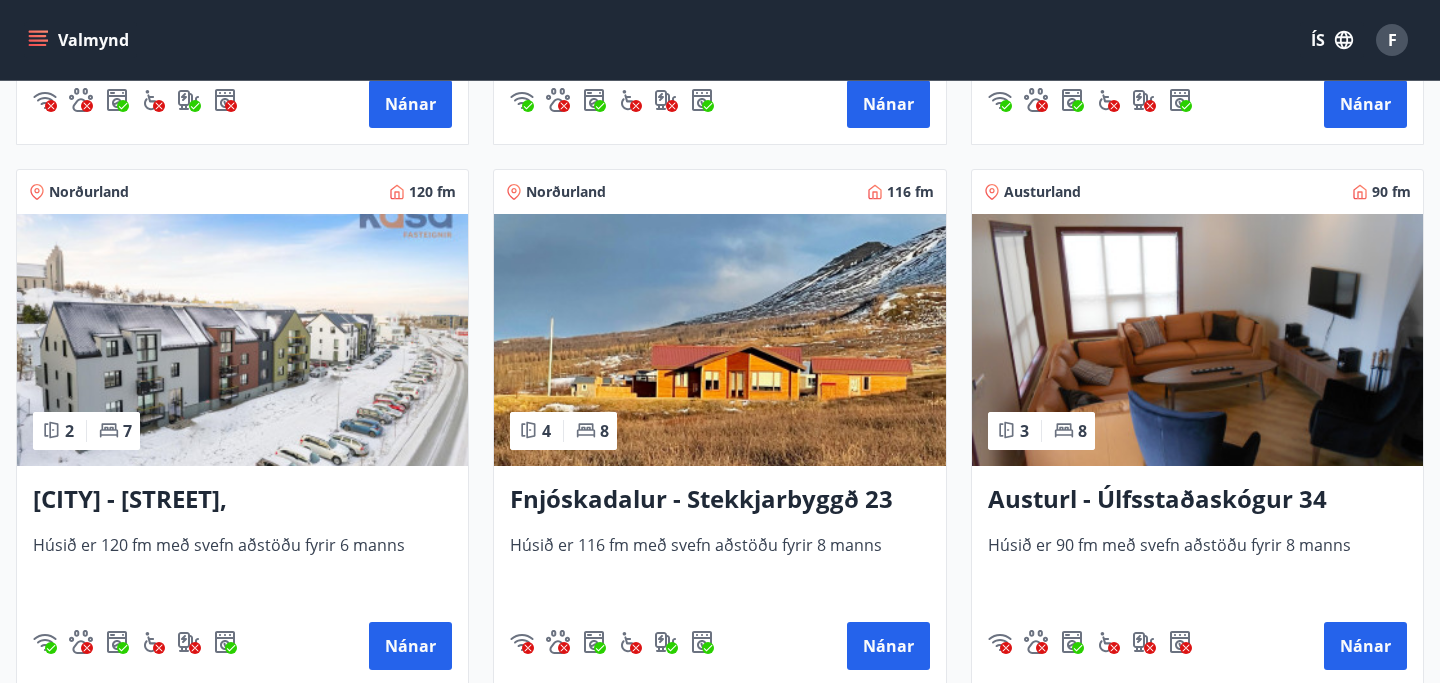 scroll, scrollTop: 2461, scrollLeft: 0, axis: vertical 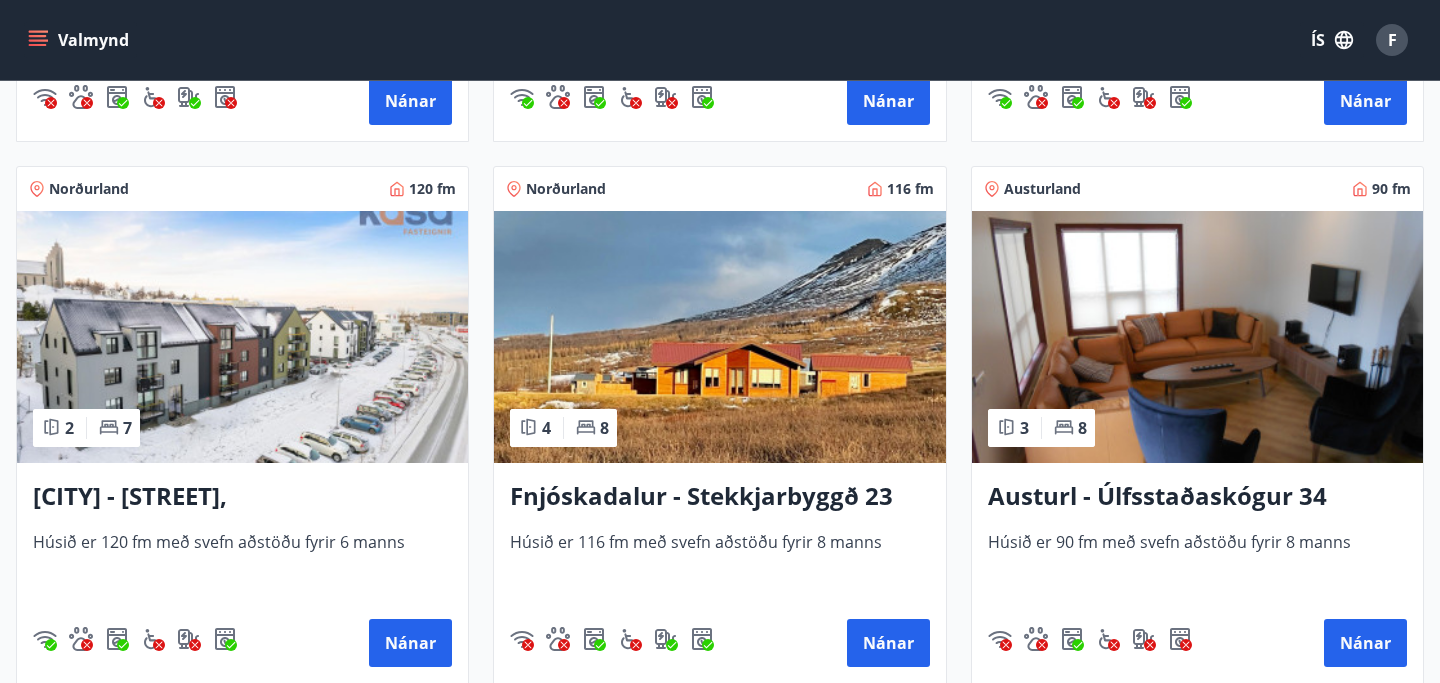 click at bounding box center [242, 337] 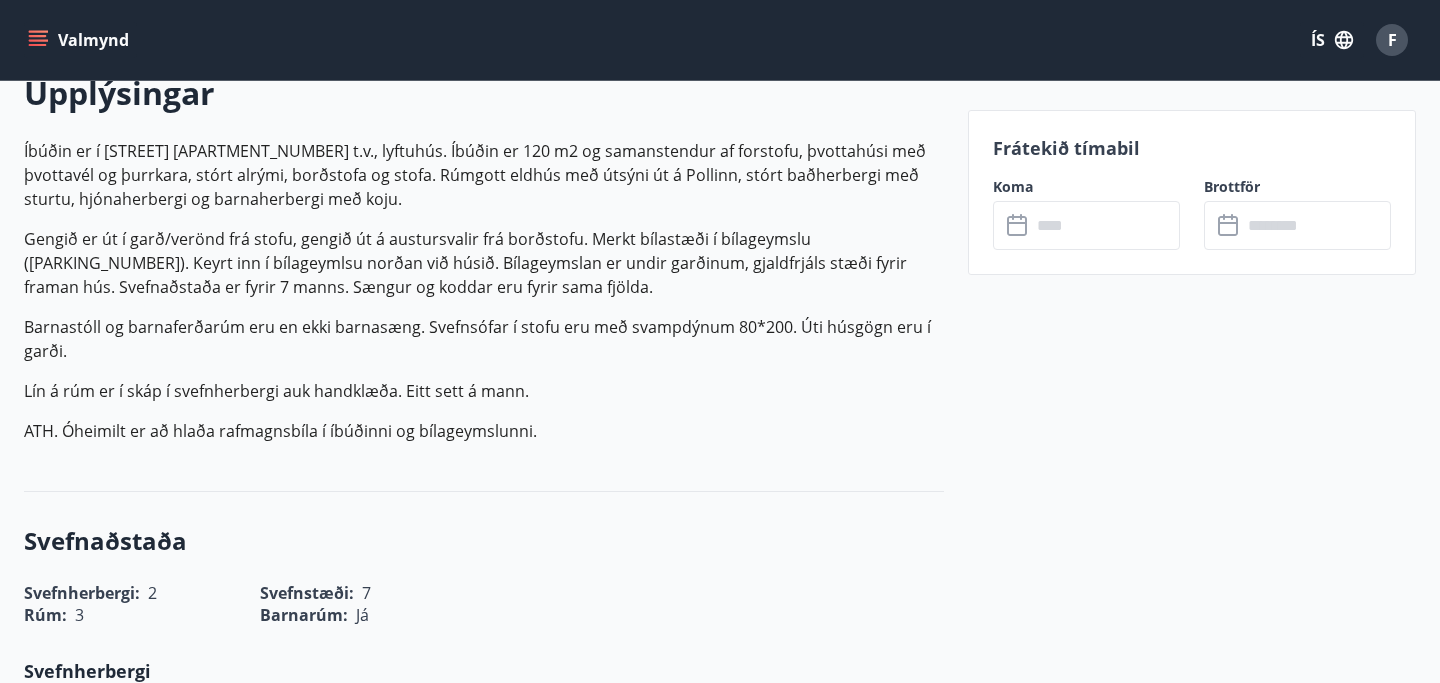 scroll, scrollTop: 602, scrollLeft: 0, axis: vertical 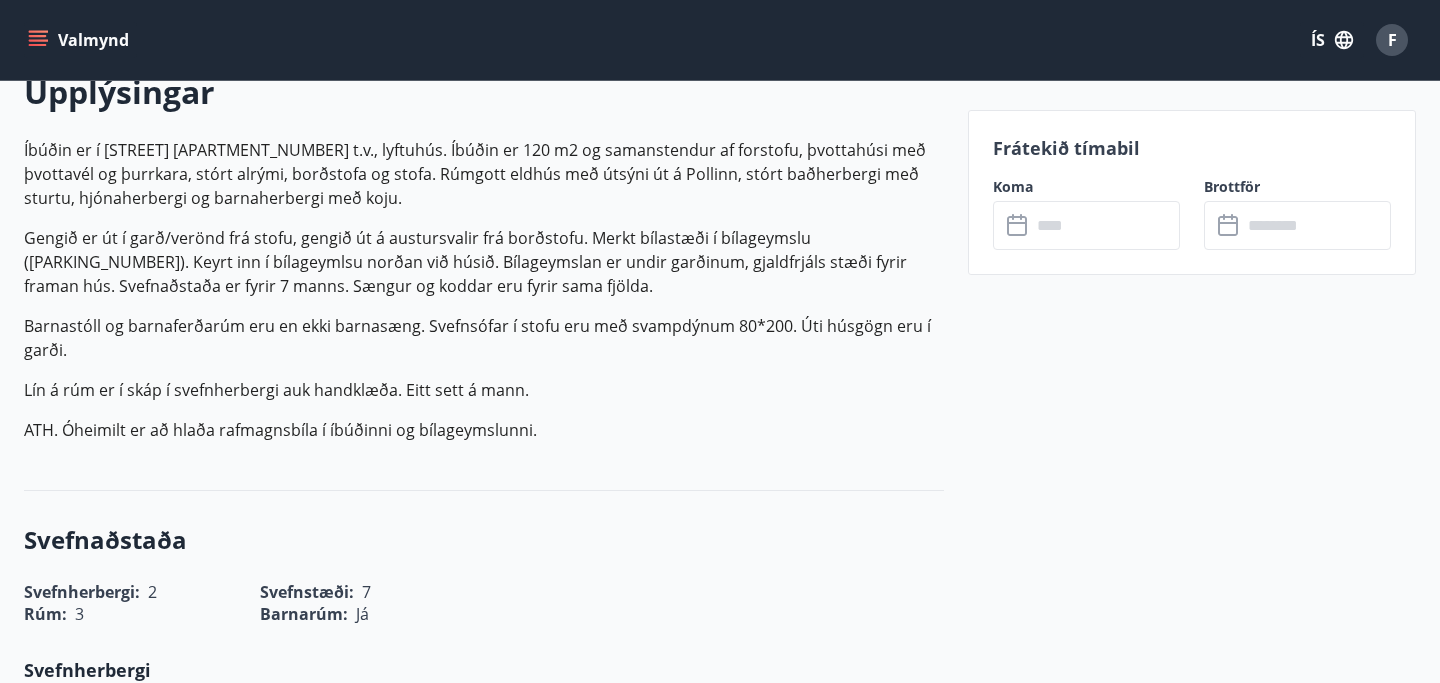 click 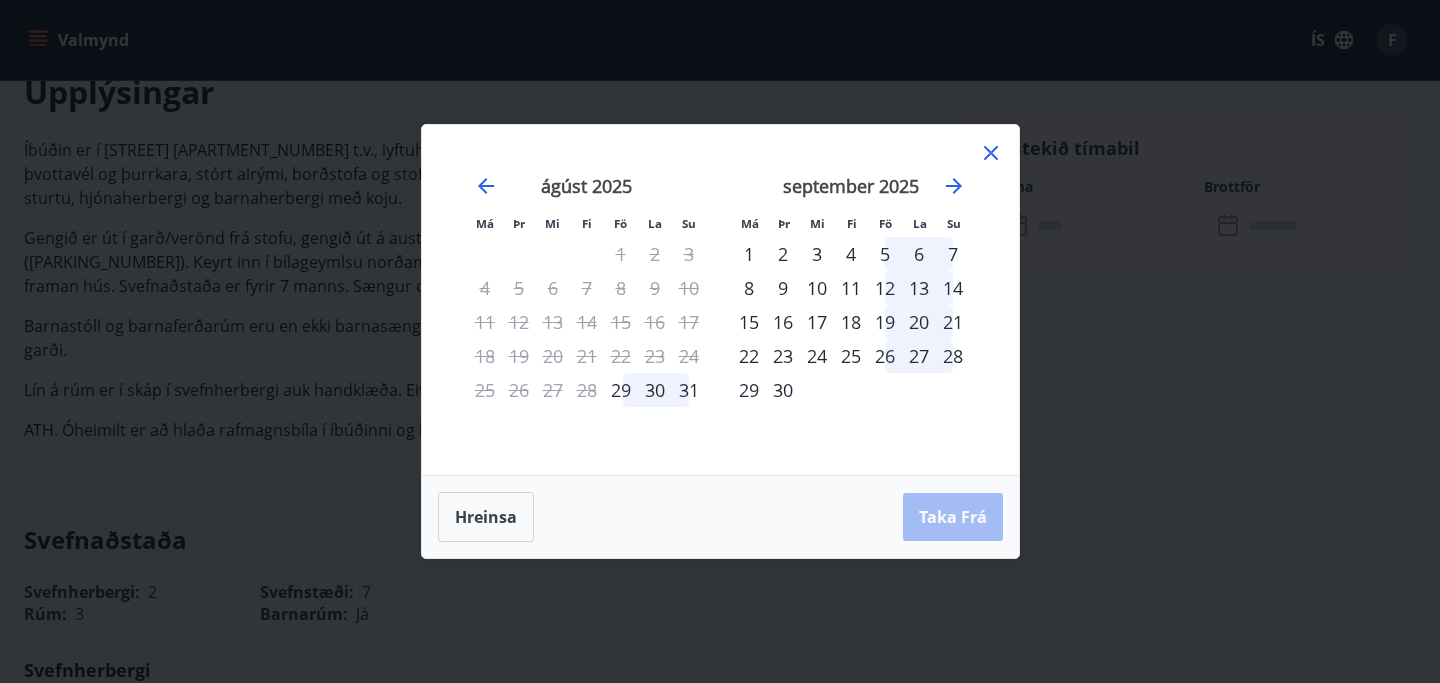 click 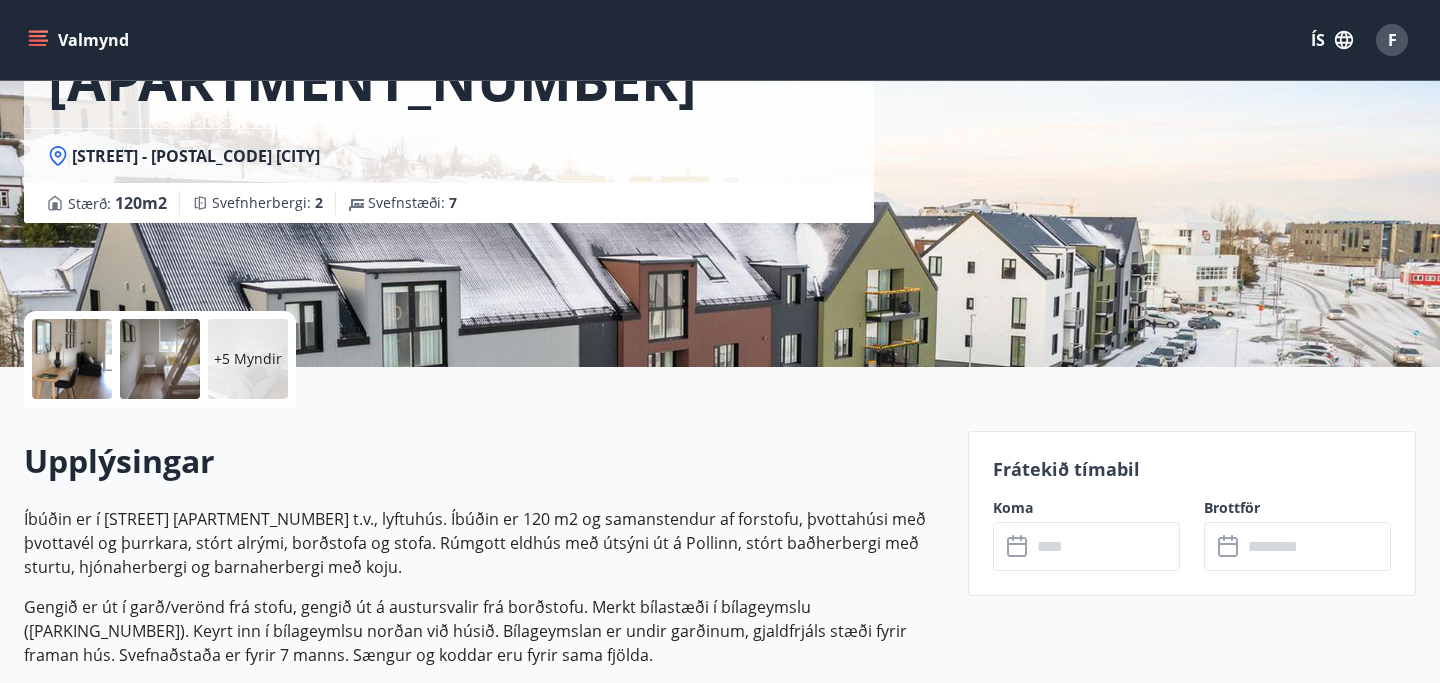 scroll, scrollTop: 0, scrollLeft: 0, axis: both 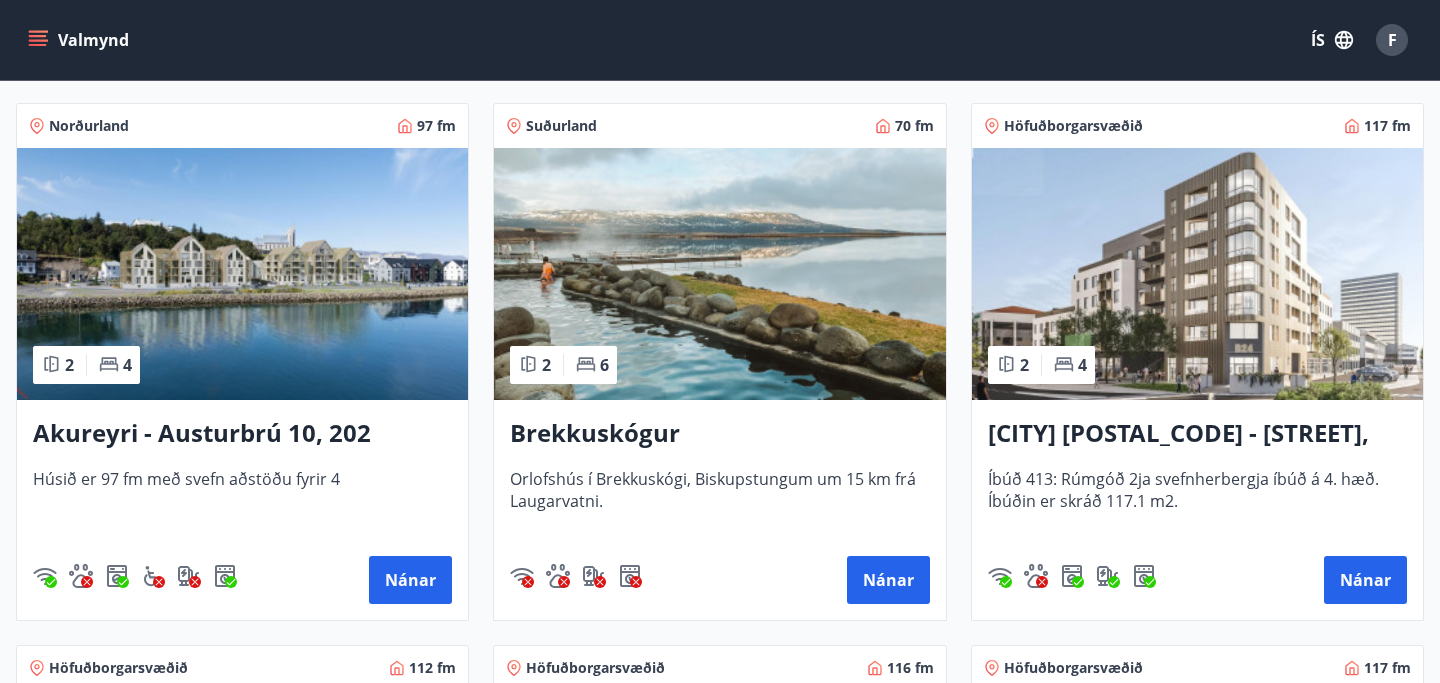 click on "Akureyri - Austurbrú 10, 202" at bounding box center (242, 434) 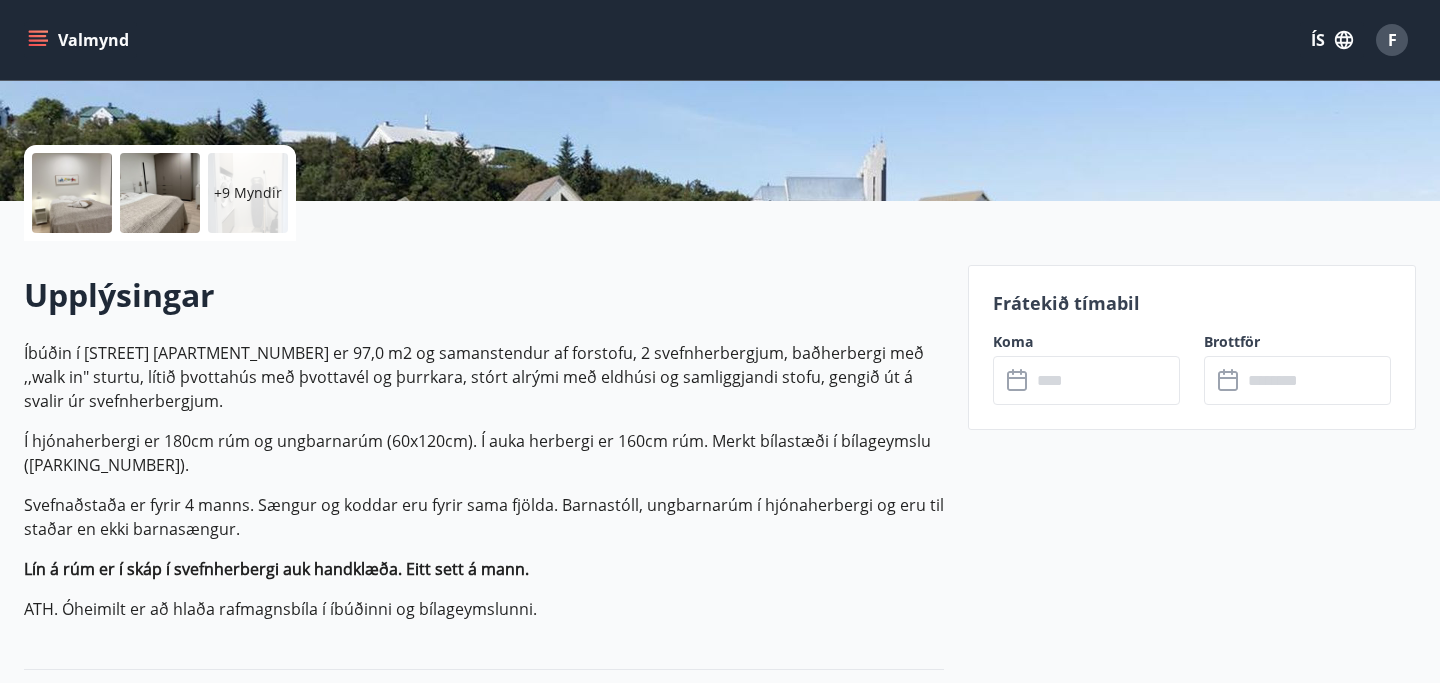 scroll, scrollTop: 405, scrollLeft: 0, axis: vertical 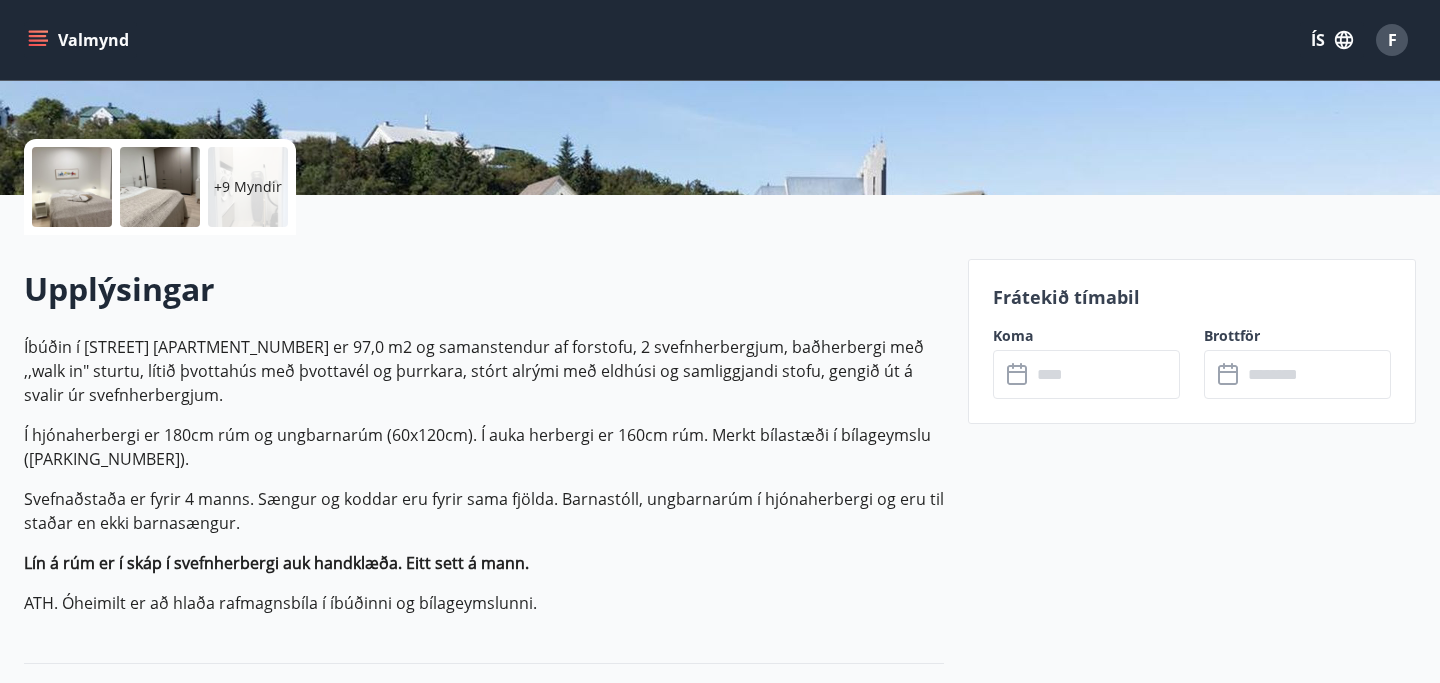 click 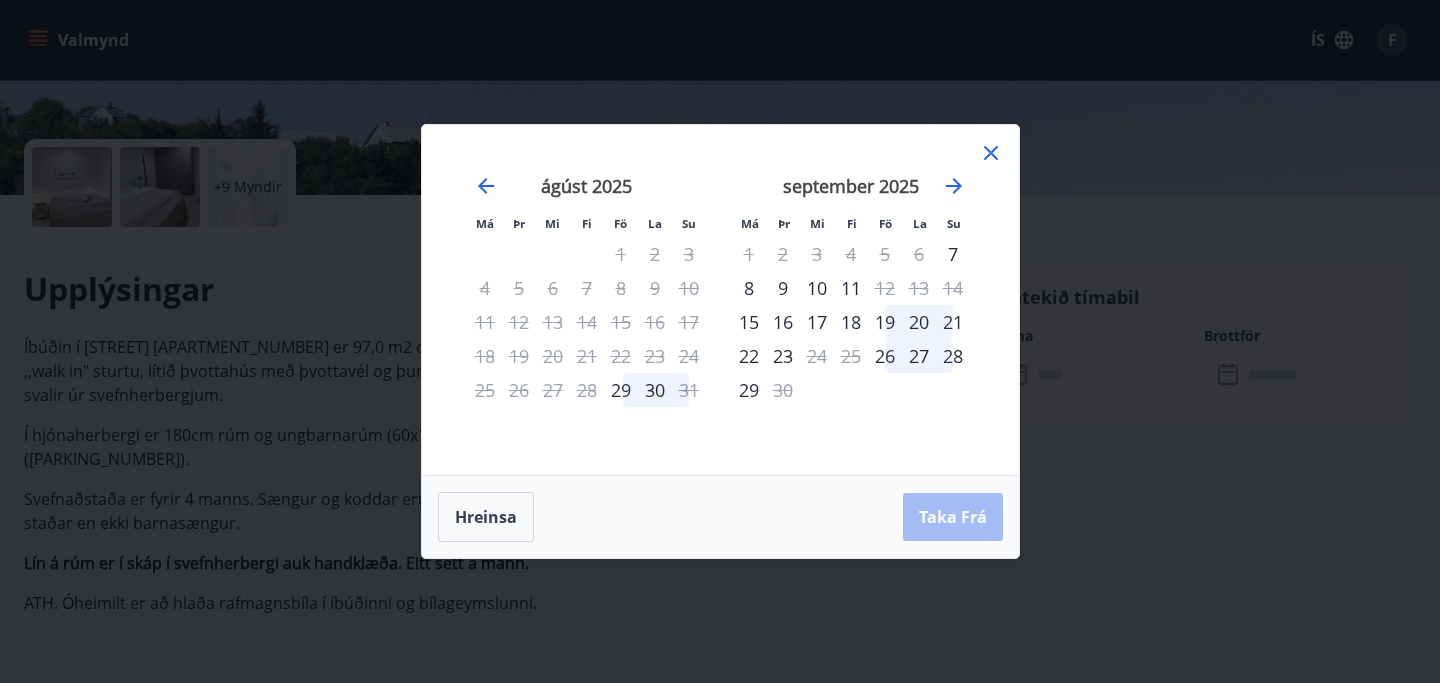 click 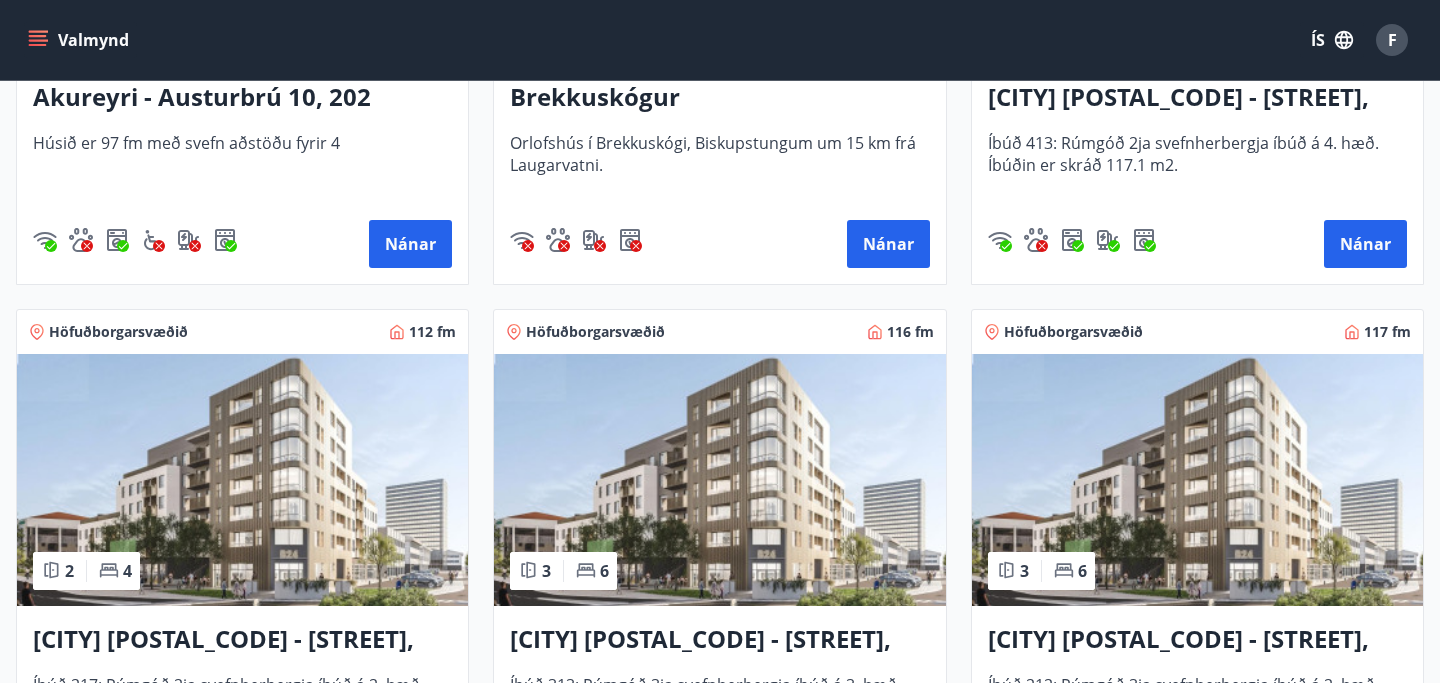 scroll, scrollTop: 0, scrollLeft: 0, axis: both 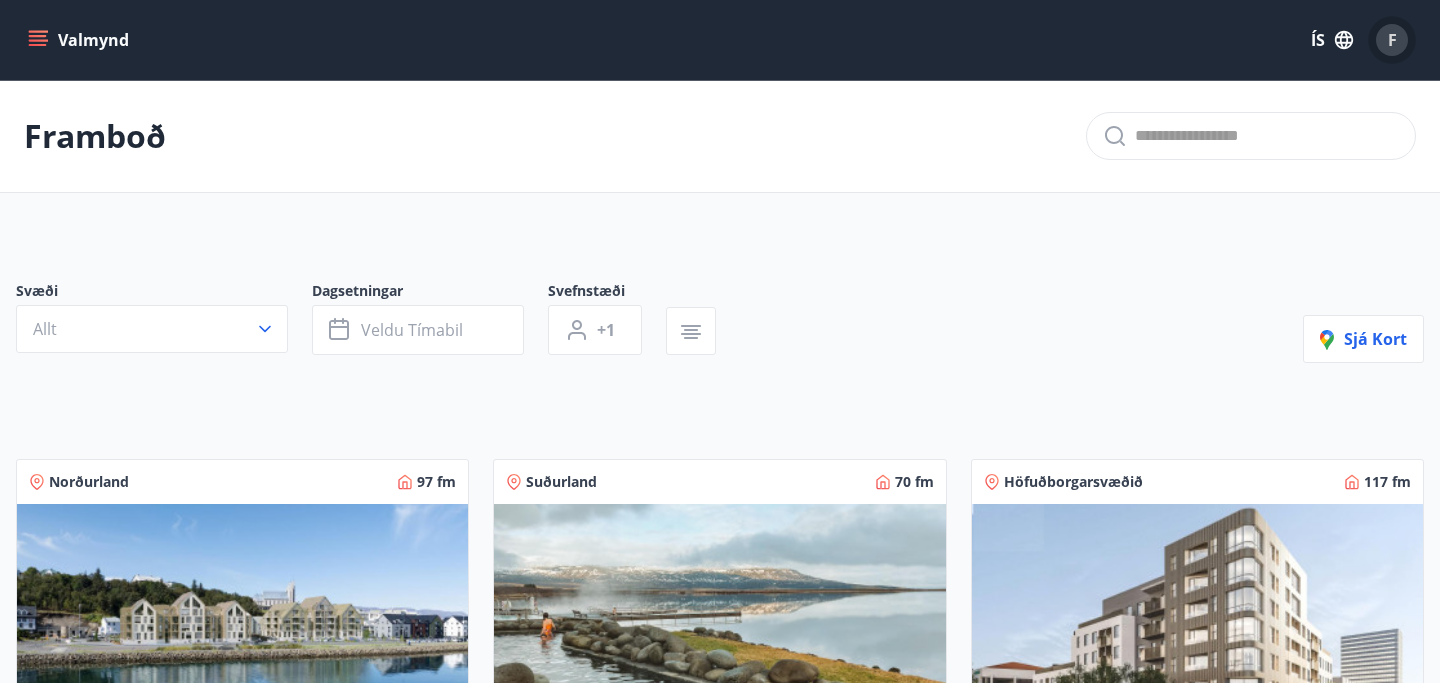 click on "F" at bounding box center (1392, 40) 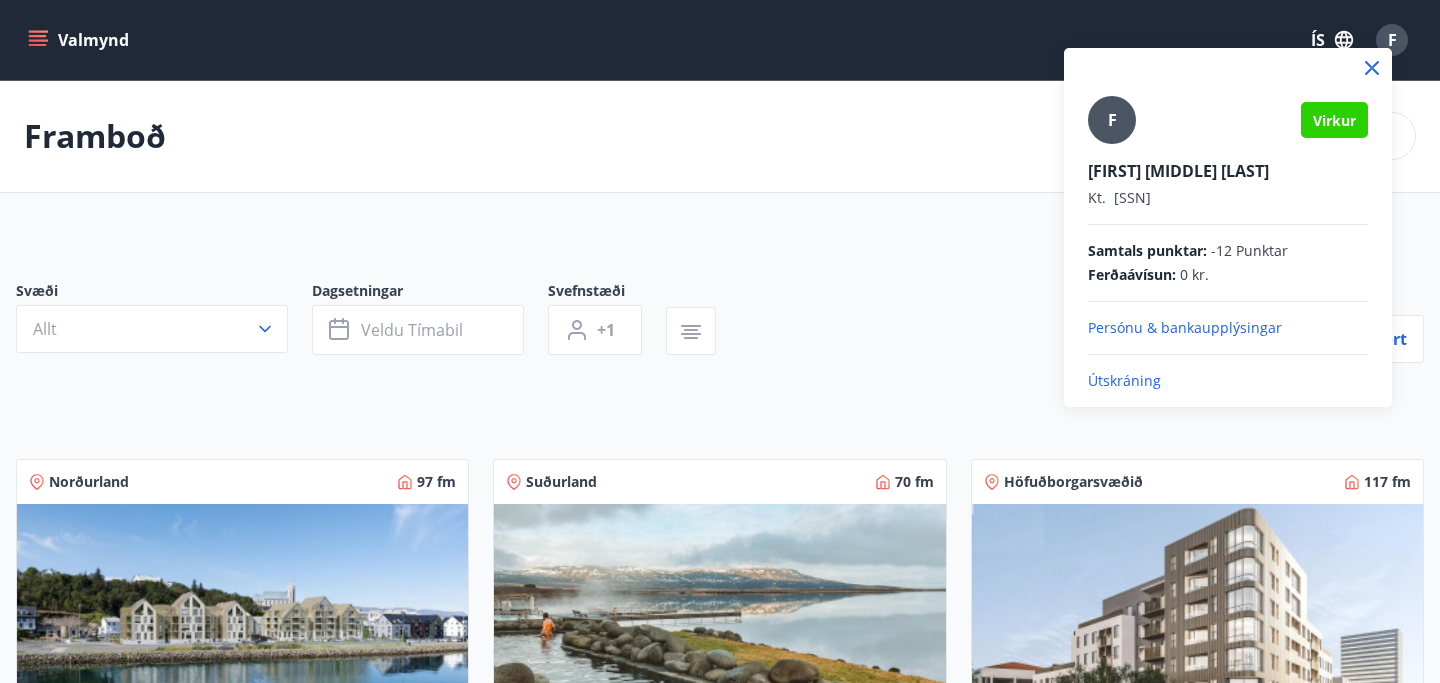 click on "Útskráning" at bounding box center [1228, 381] 